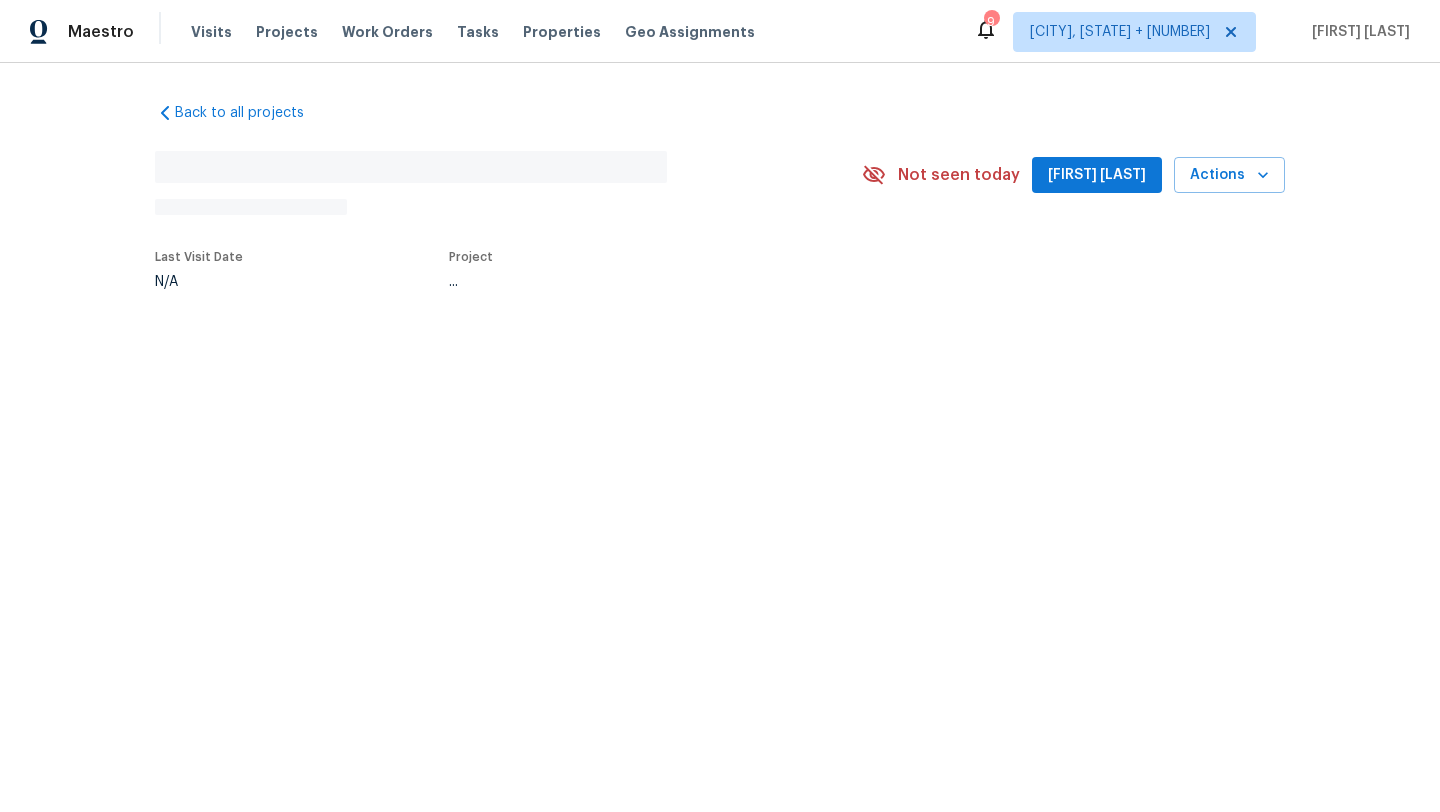 scroll, scrollTop: 0, scrollLeft: 0, axis: both 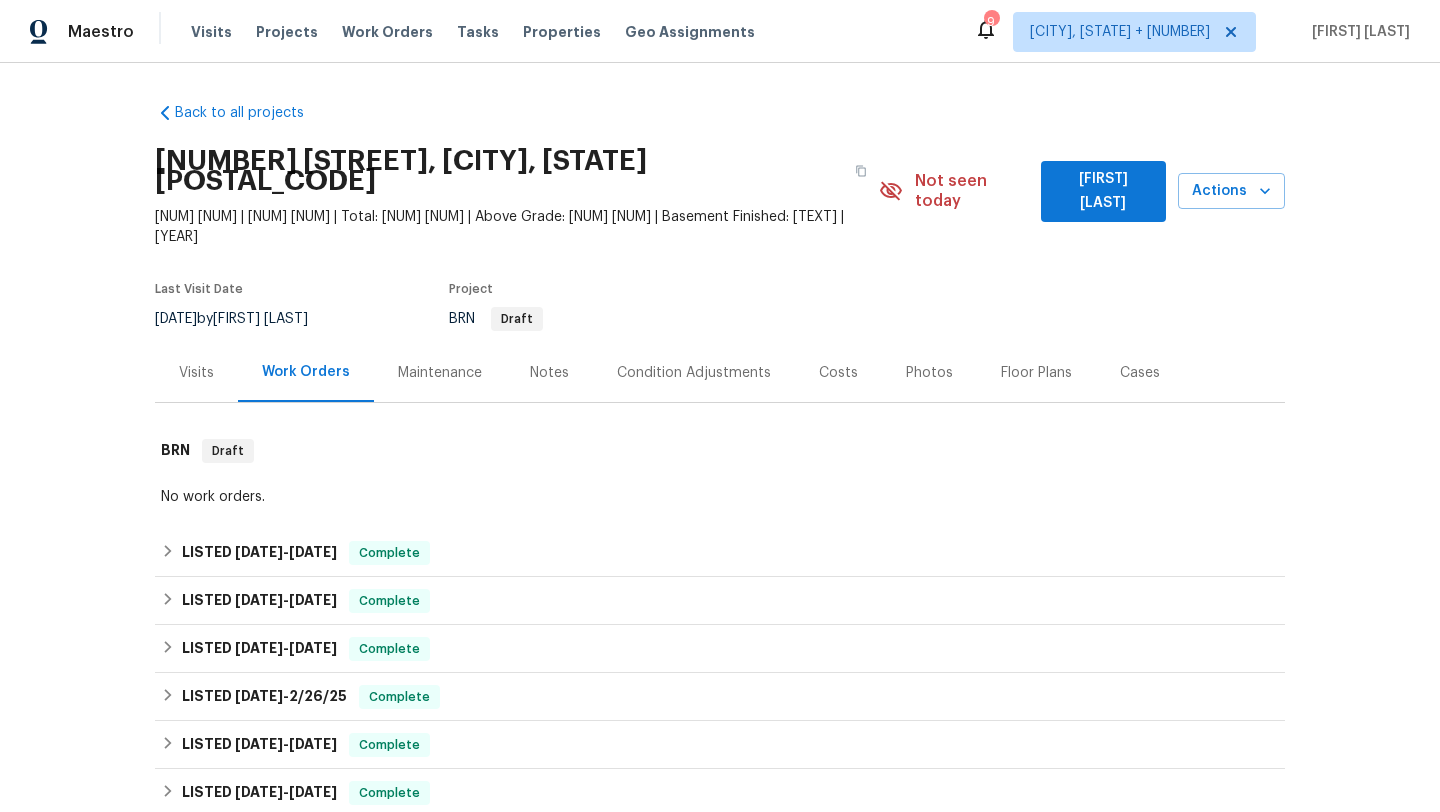 click on "Cases" at bounding box center (1140, 372) 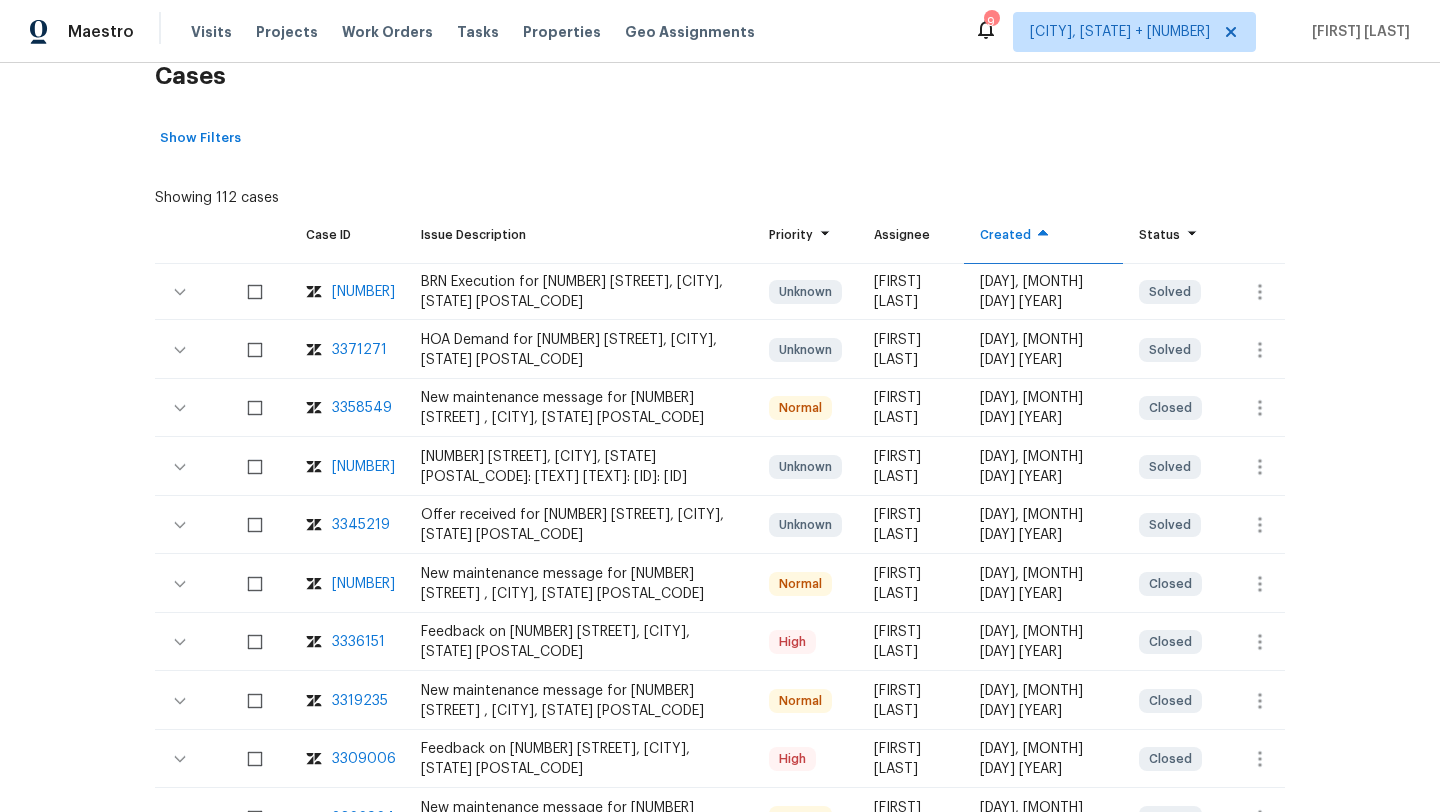 scroll, scrollTop: 374, scrollLeft: 0, axis: vertical 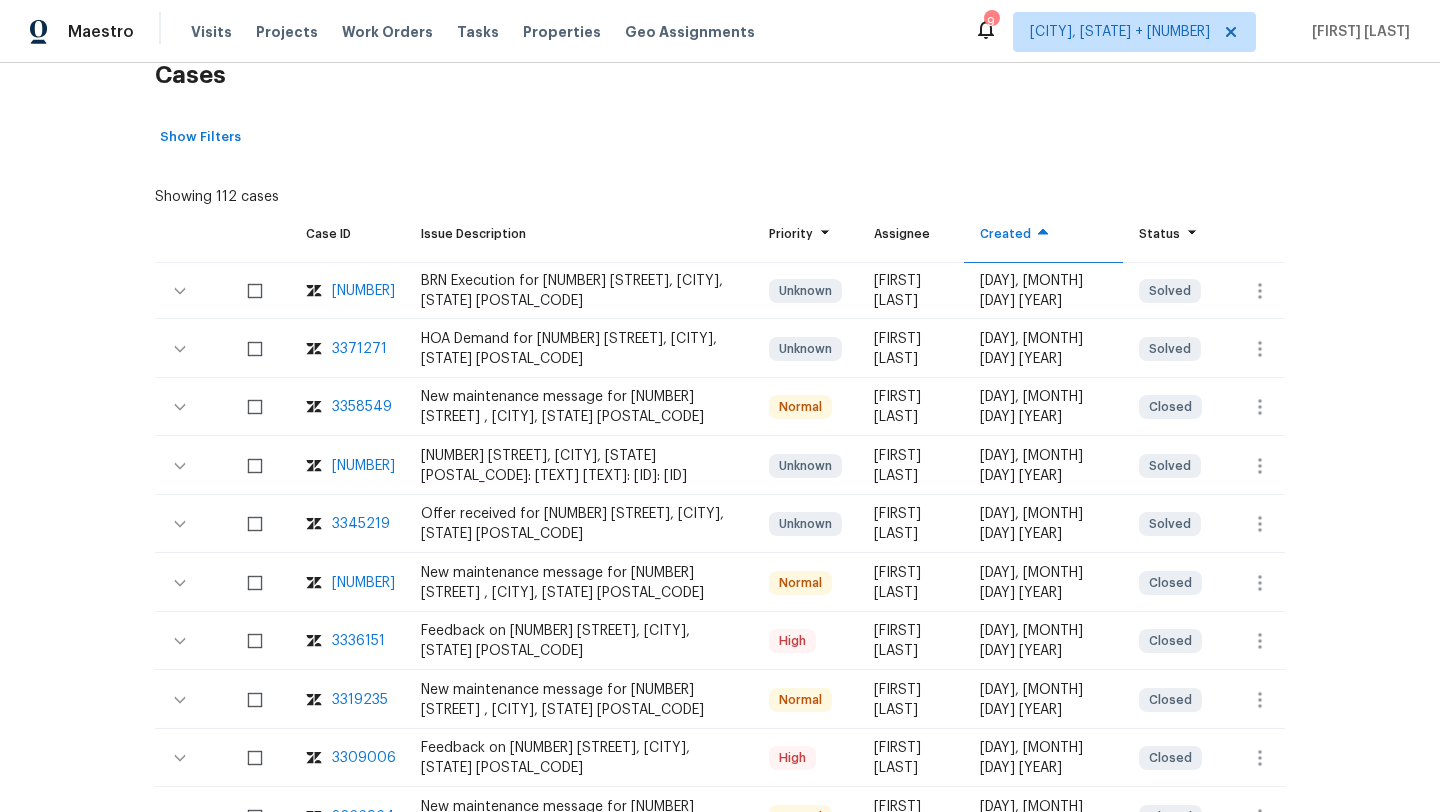 click on "3336151" at bounding box center [358, 641] 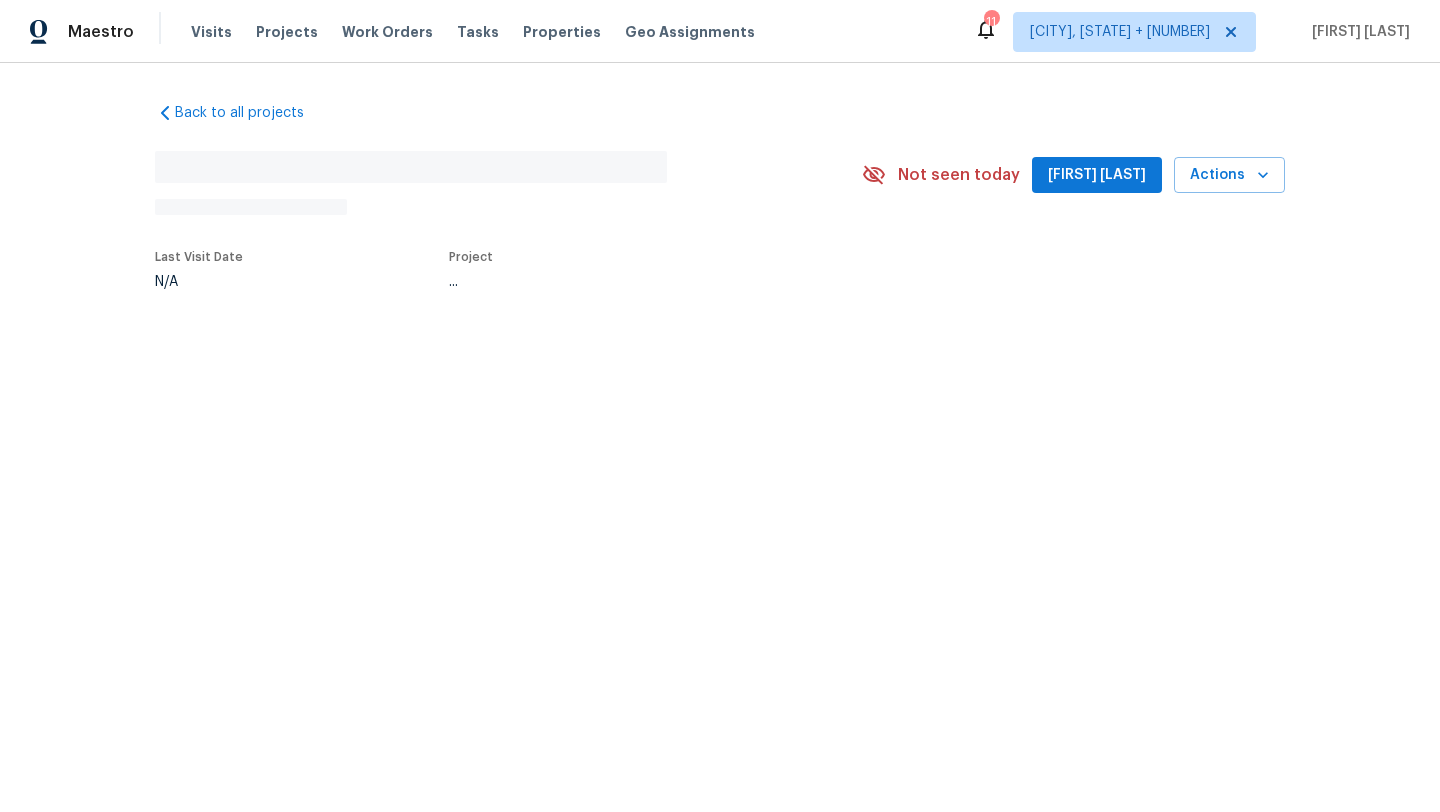 scroll, scrollTop: 0, scrollLeft: 0, axis: both 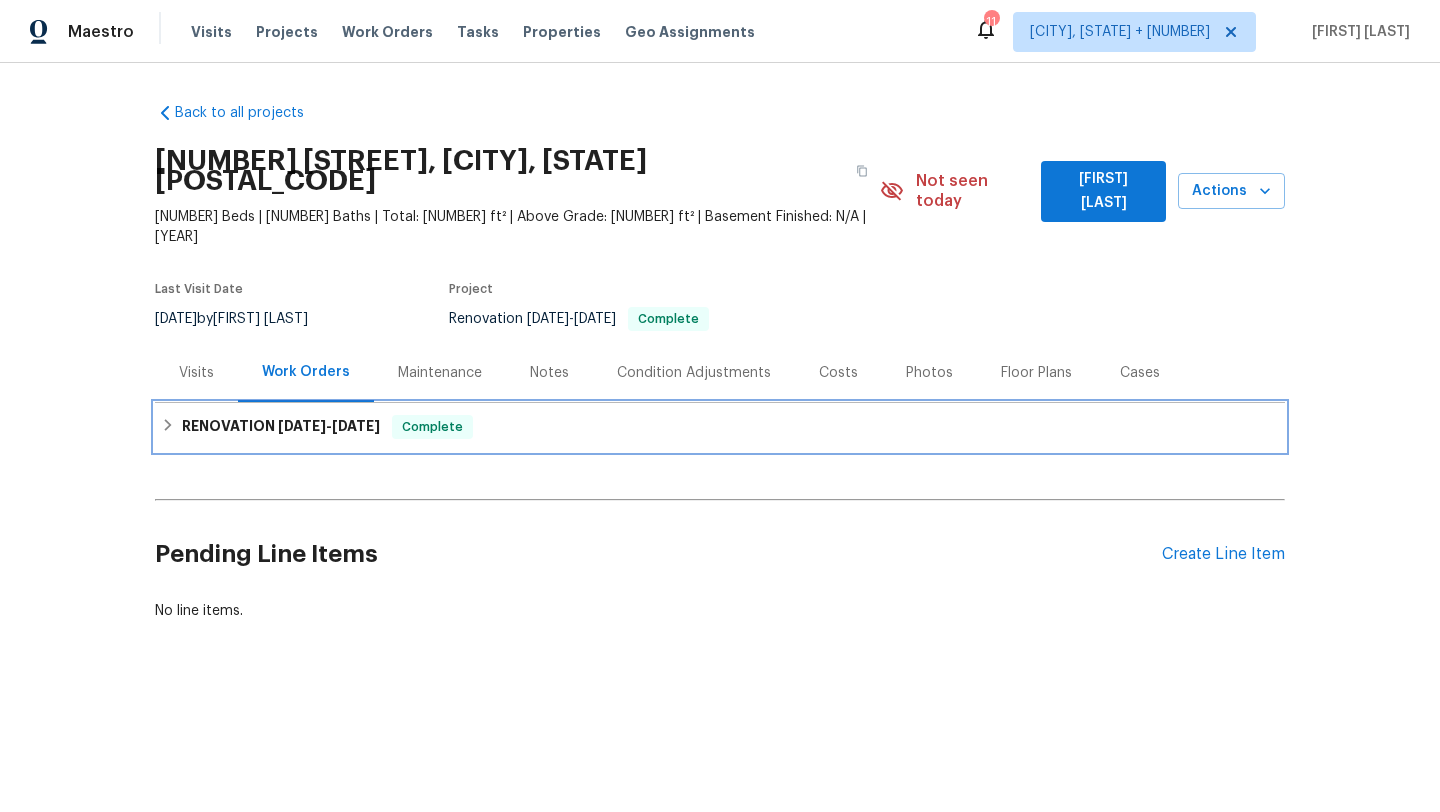 click on "RENOVATION   [DATE]  -  [DATE] Complete" at bounding box center [720, 427] 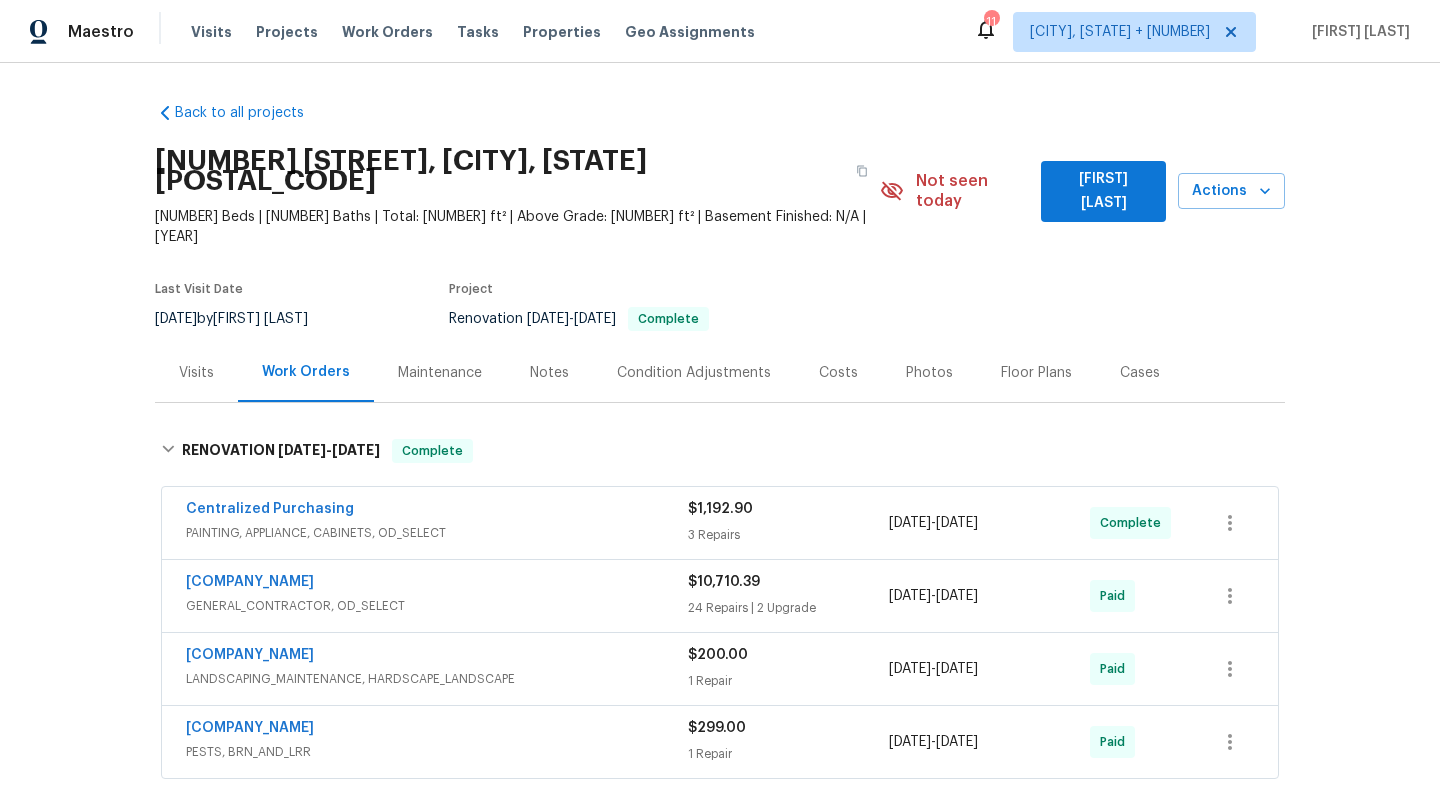 click on "[COMPANY_NAME]" at bounding box center [437, 584] 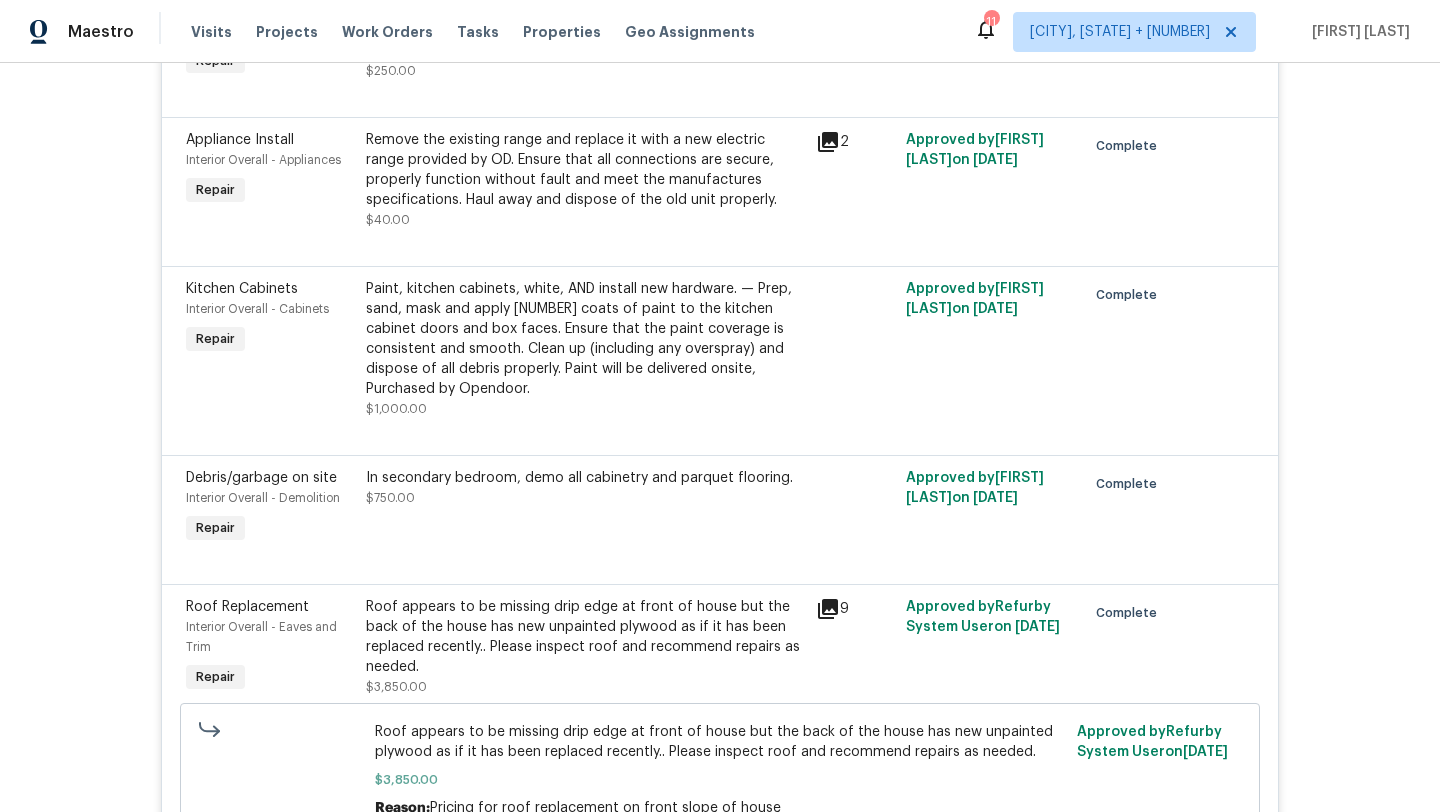 scroll, scrollTop: 177, scrollLeft: 0, axis: vertical 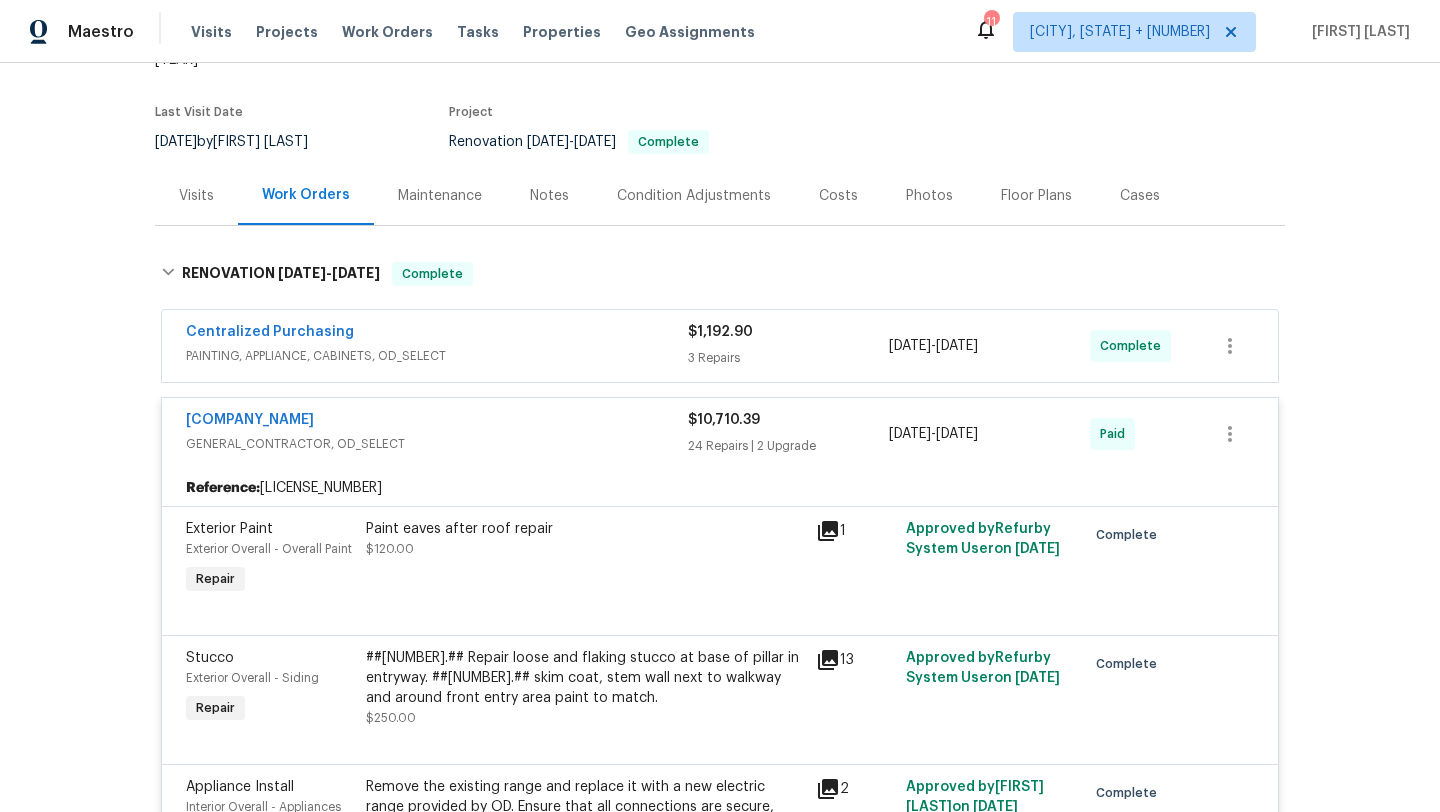 click on "Visits" at bounding box center [196, 195] 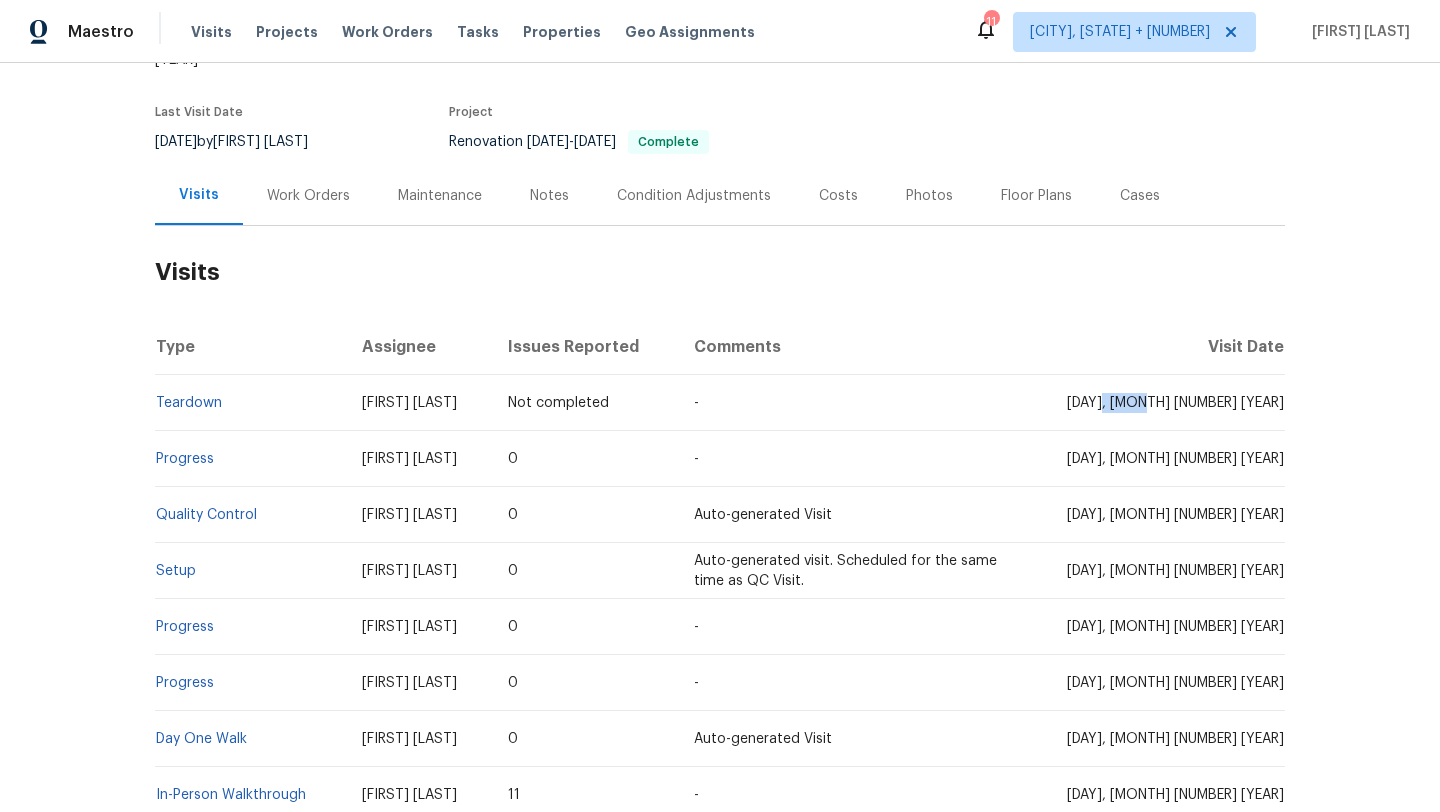 drag, startPoint x: 1197, startPoint y: 364, endPoint x: 1239, endPoint y: 367, distance: 42.107006 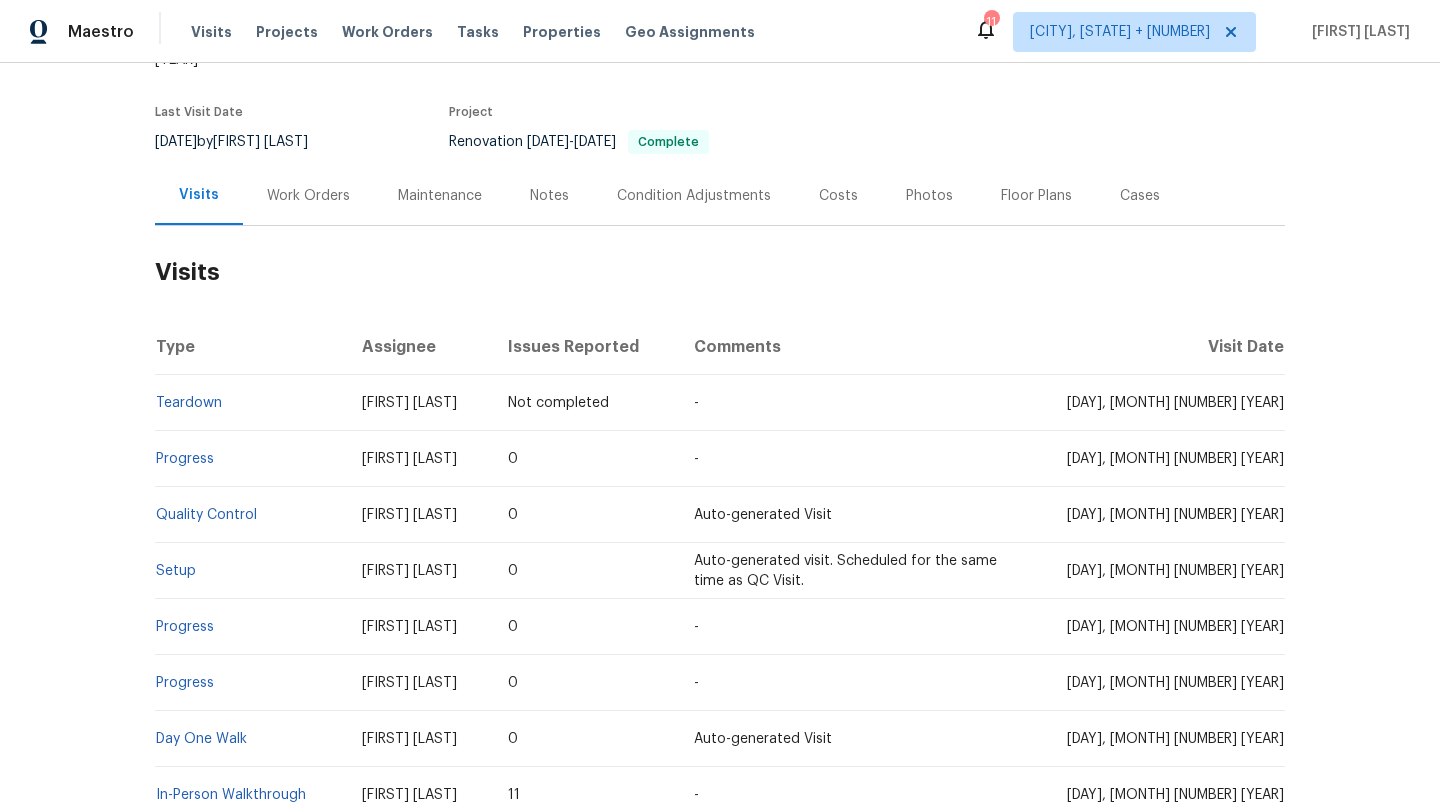click on "Work Orders" at bounding box center (308, 196) 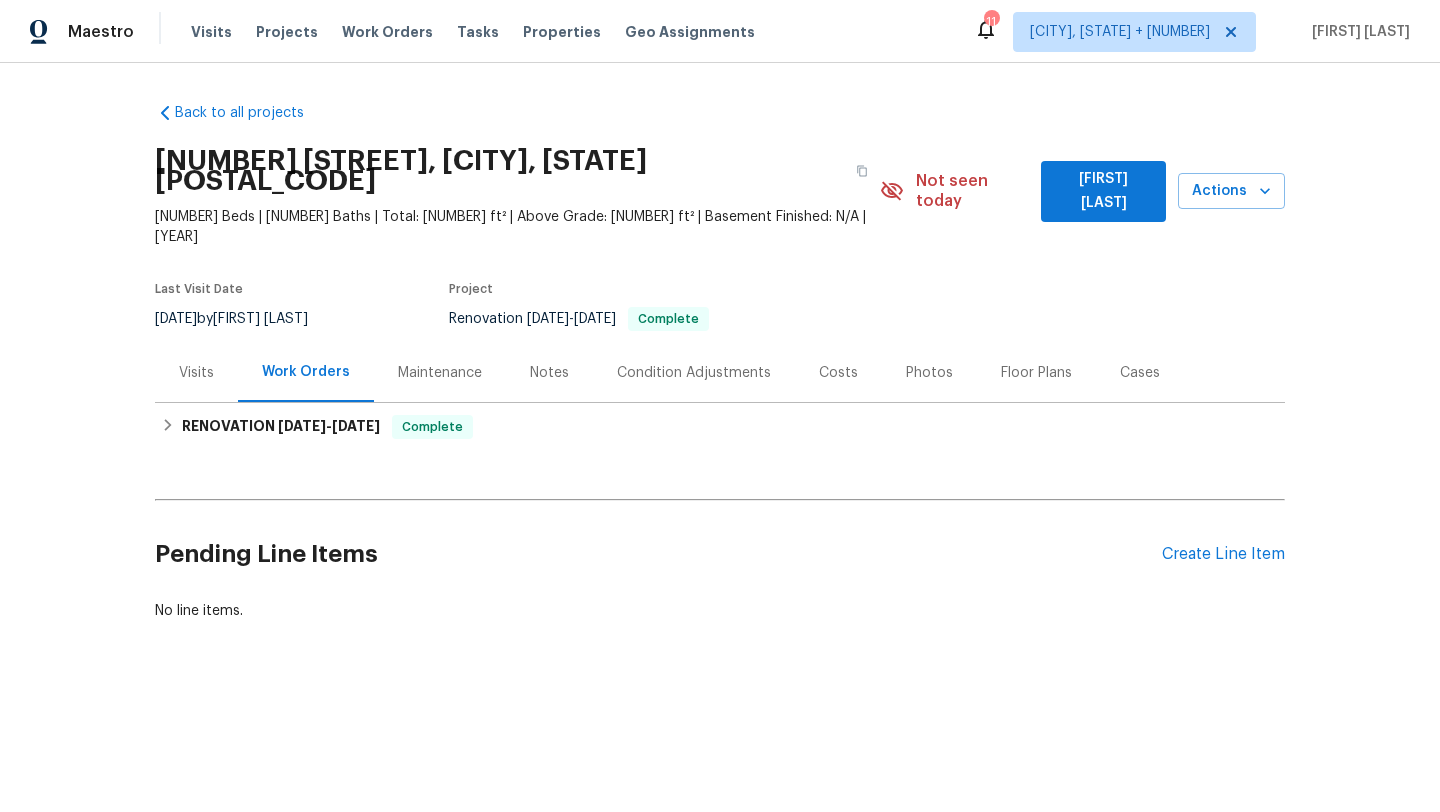 scroll, scrollTop: 0, scrollLeft: 0, axis: both 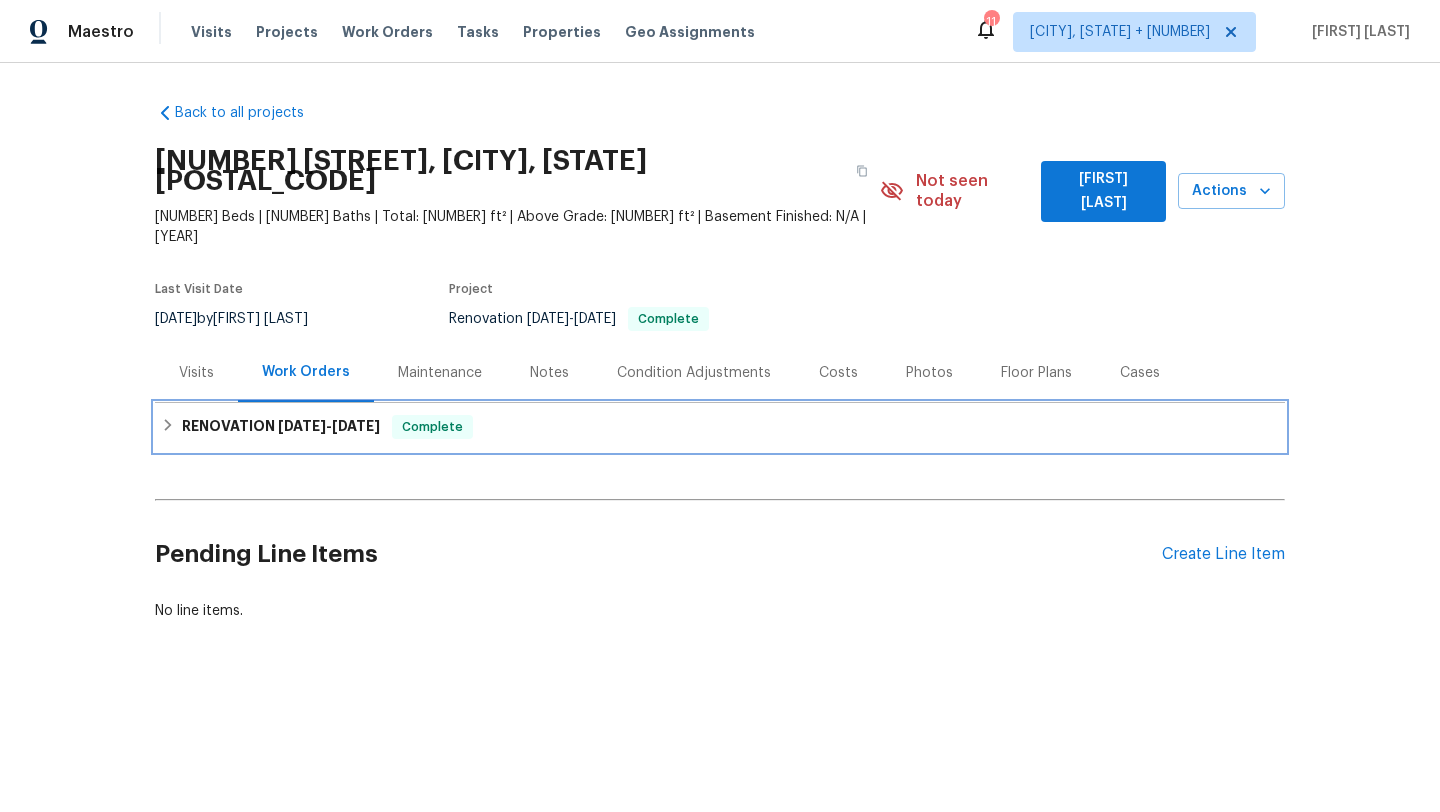 click on "RENOVATION   7/11/25  -  7/21/25" at bounding box center (281, 427) 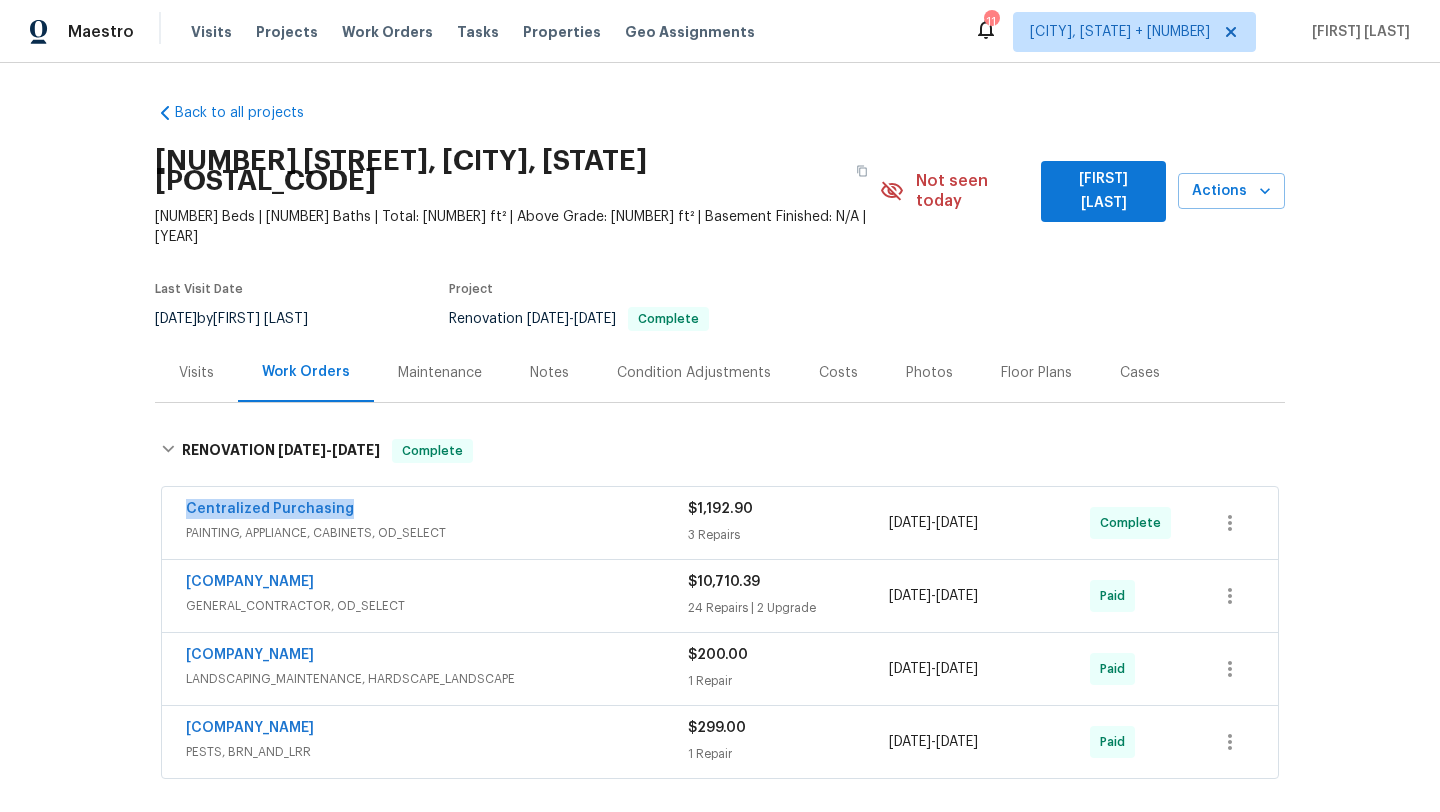 drag, startPoint x: 171, startPoint y: 463, endPoint x: 417, endPoint y: 462, distance: 246.00203 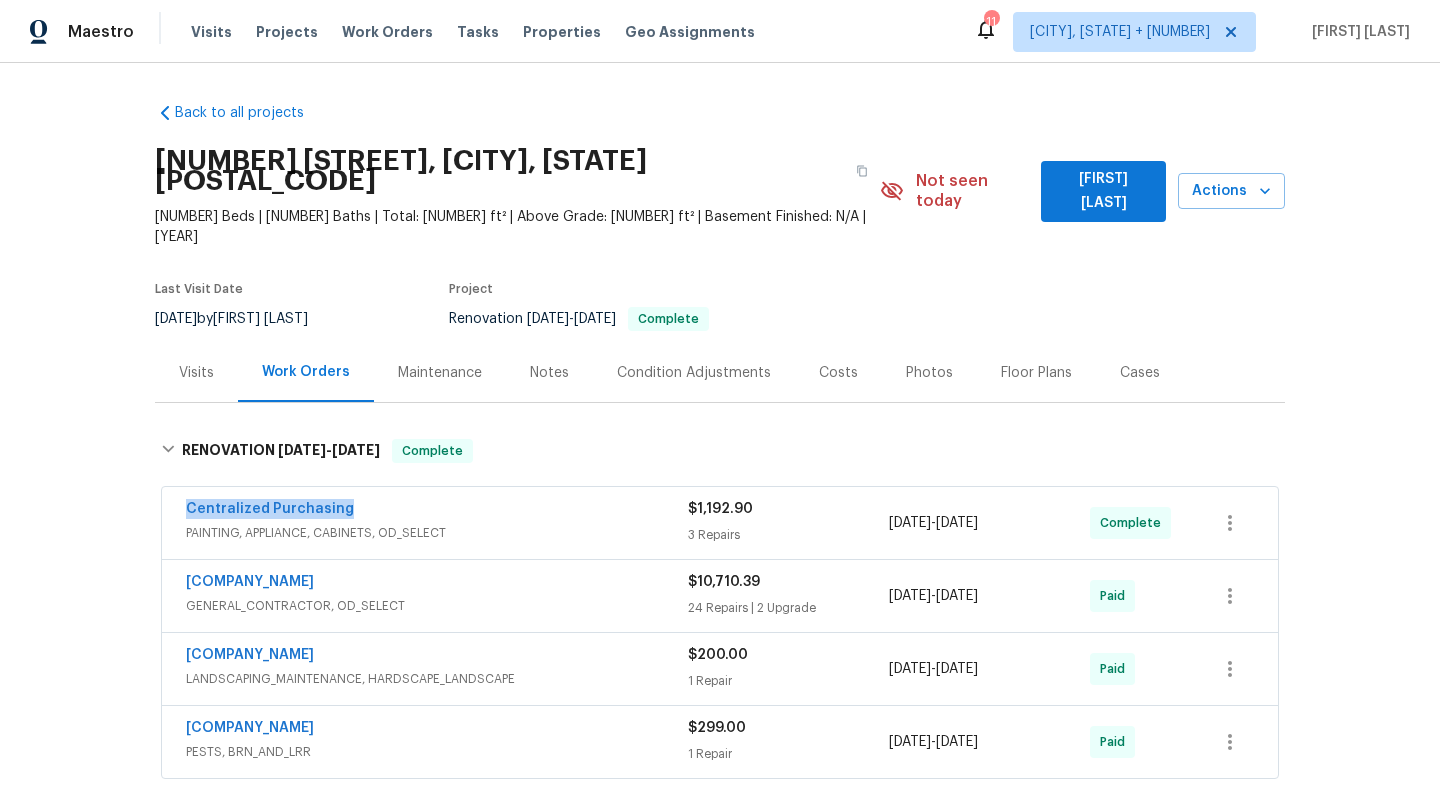 click on "Centralized Purchasing PAINTING, APPLIANCE, CABINETS, OD_SELECT $1,192.90 3 Repairs 7/11/2025  -  7/11/2025 Complete" at bounding box center [720, 523] 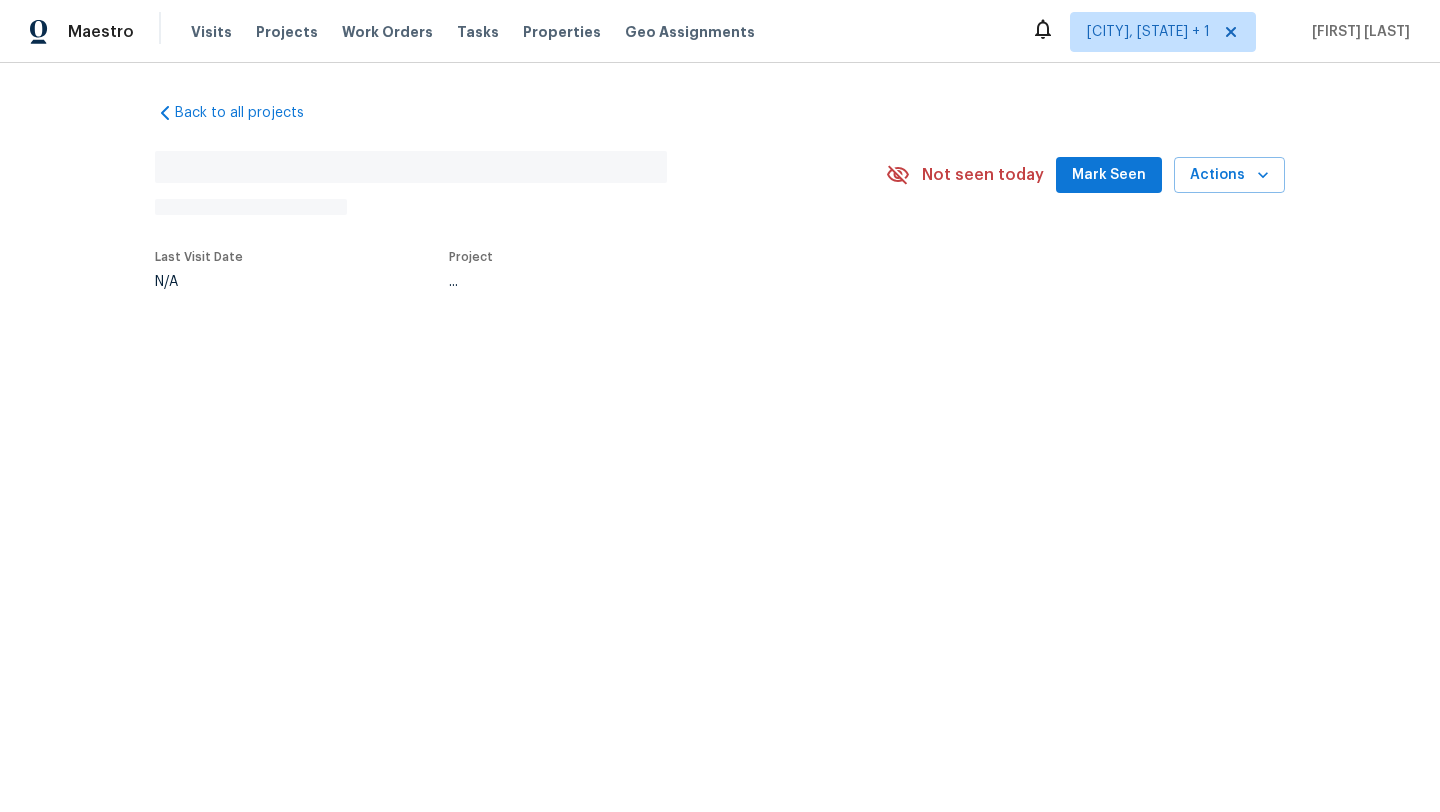 scroll, scrollTop: 0, scrollLeft: 0, axis: both 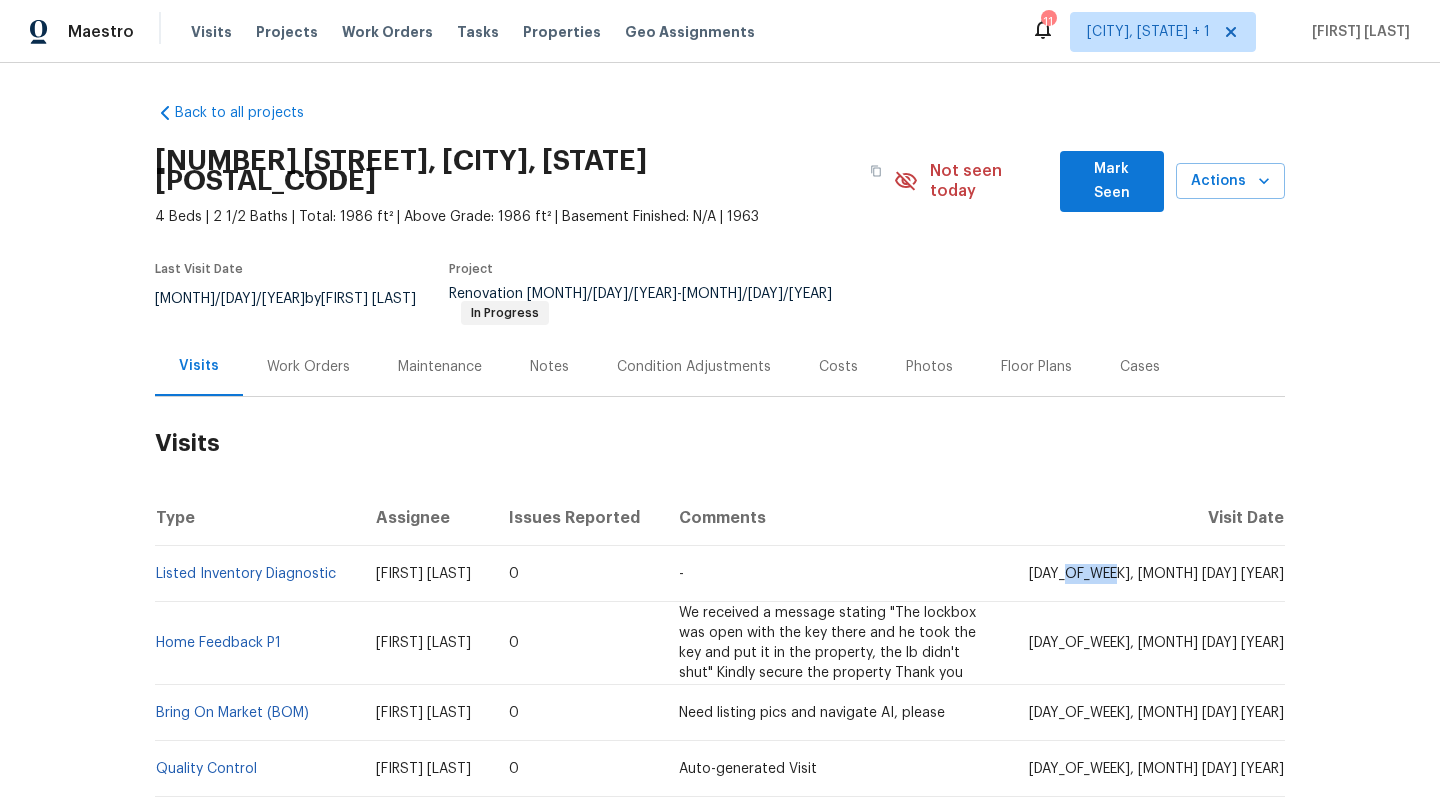 drag, startPoint x: 1201, startPoint y: 538, endPoint x: 1240, endPoint y: 540, distance: 39.051247 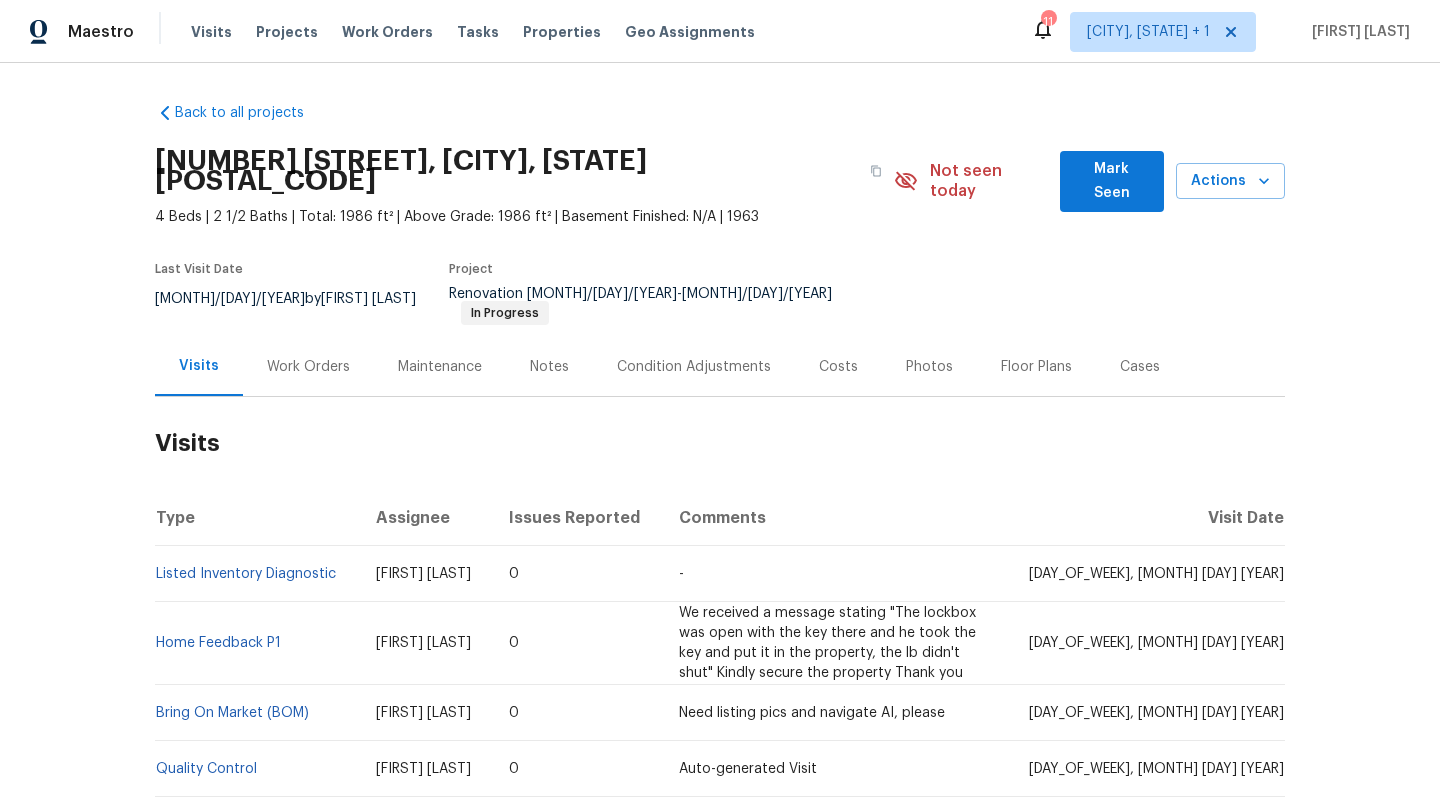 click on "Work Orders" at bounding box center (308, 367) 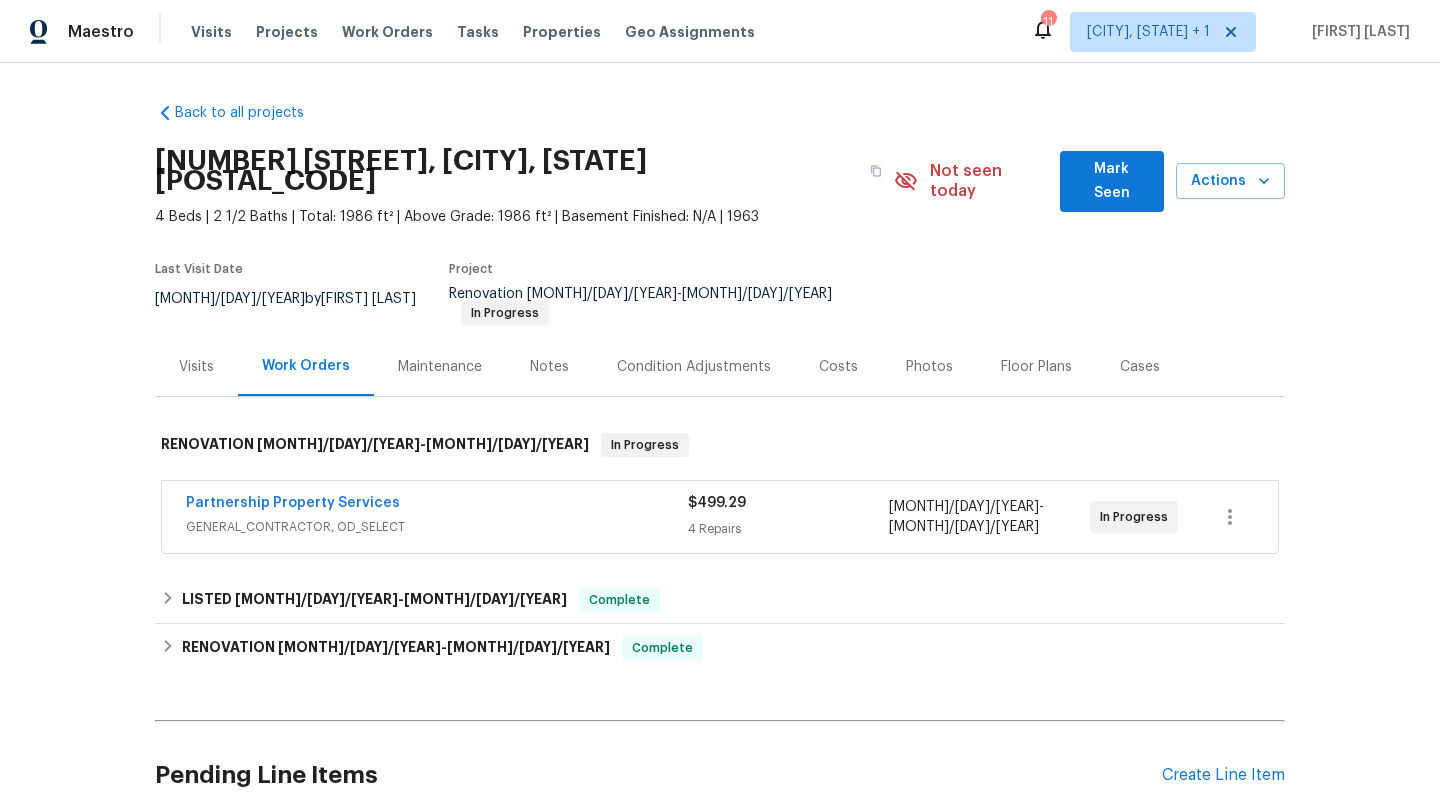 click on "GENERAL_CONTRACTOR, OD_SELECT" at bounding box center [437, 527] 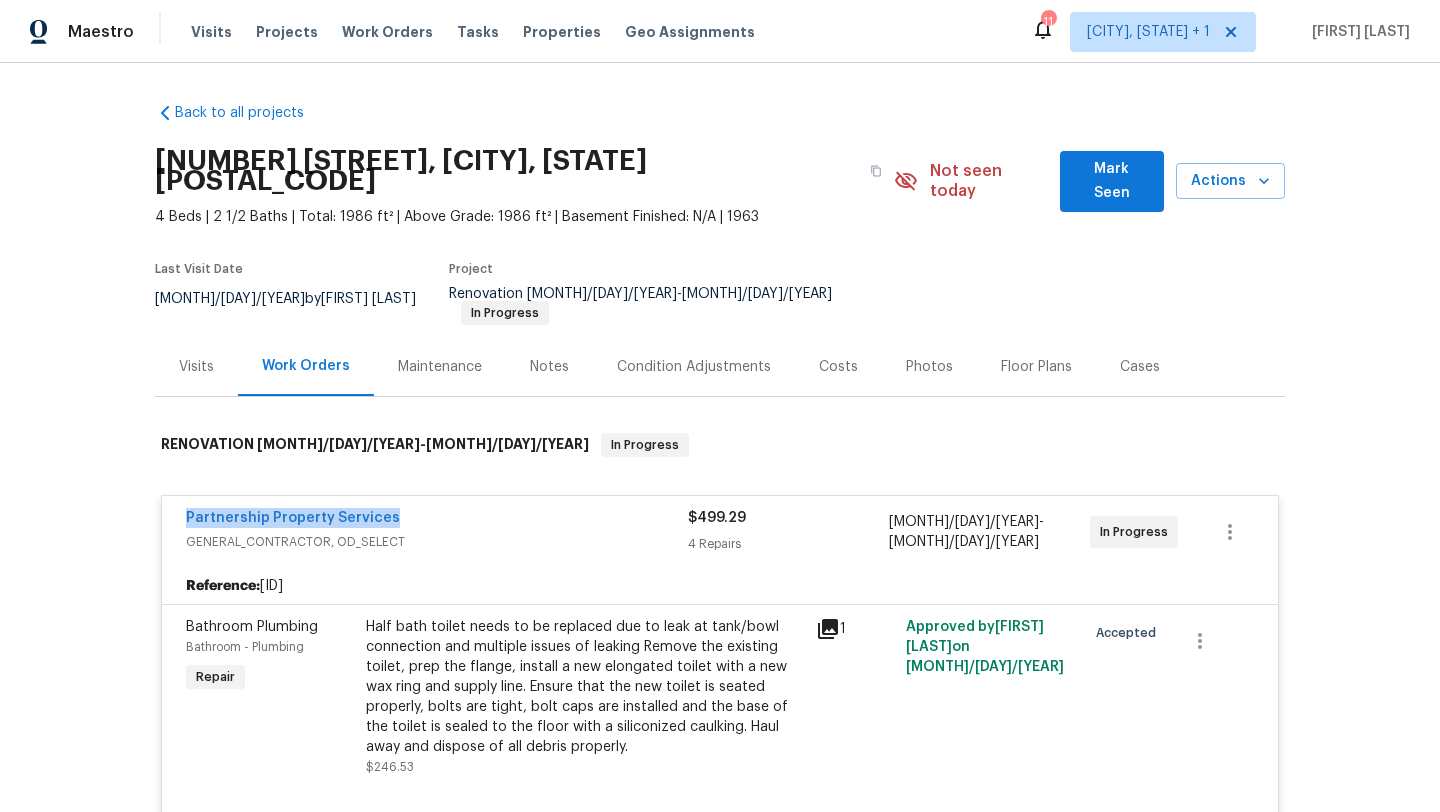 drag, startPoint x: 165, startPoint y: 490, endPoint x: 451, endPoint y: 488, distance: 286.007 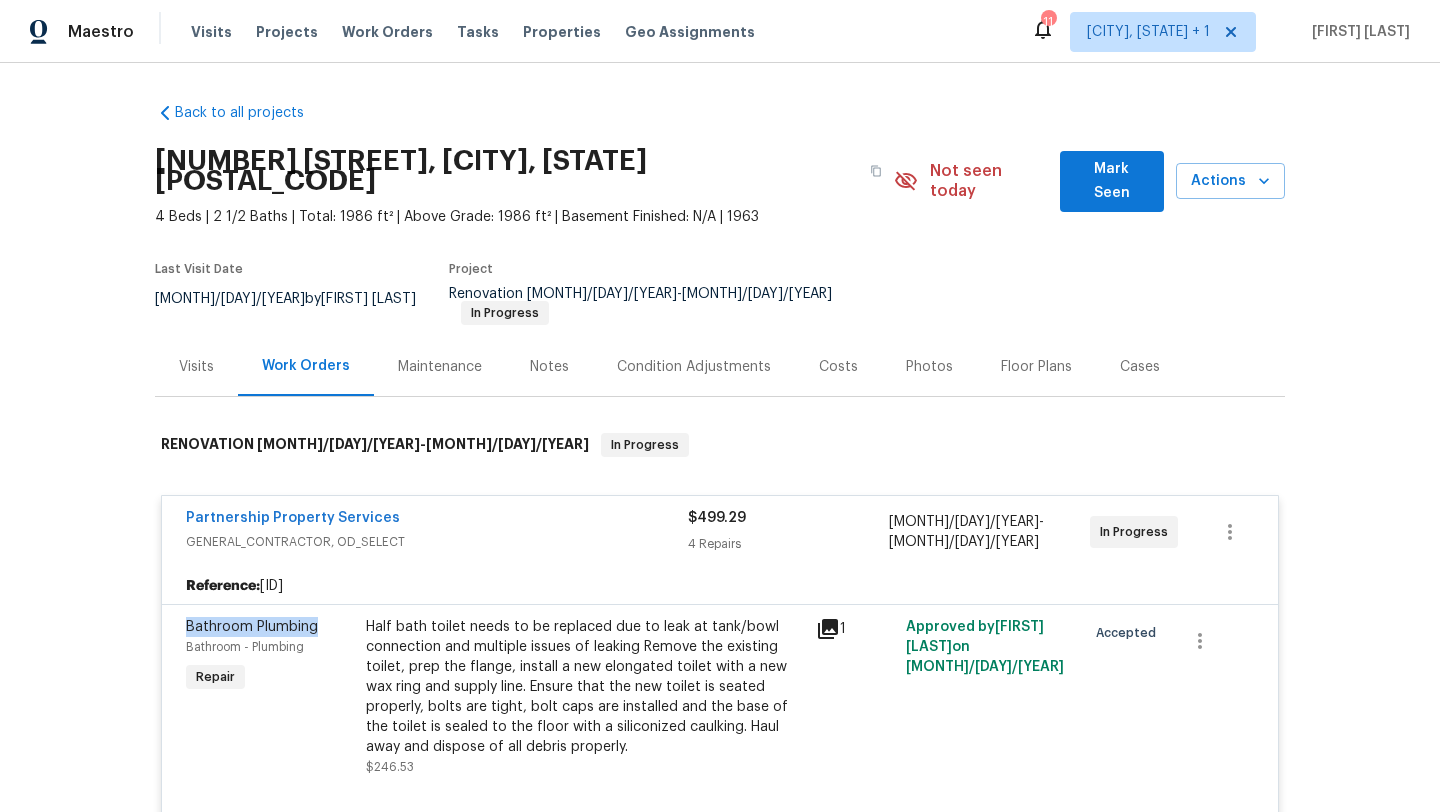 copy on "Bathroom Plumbing" 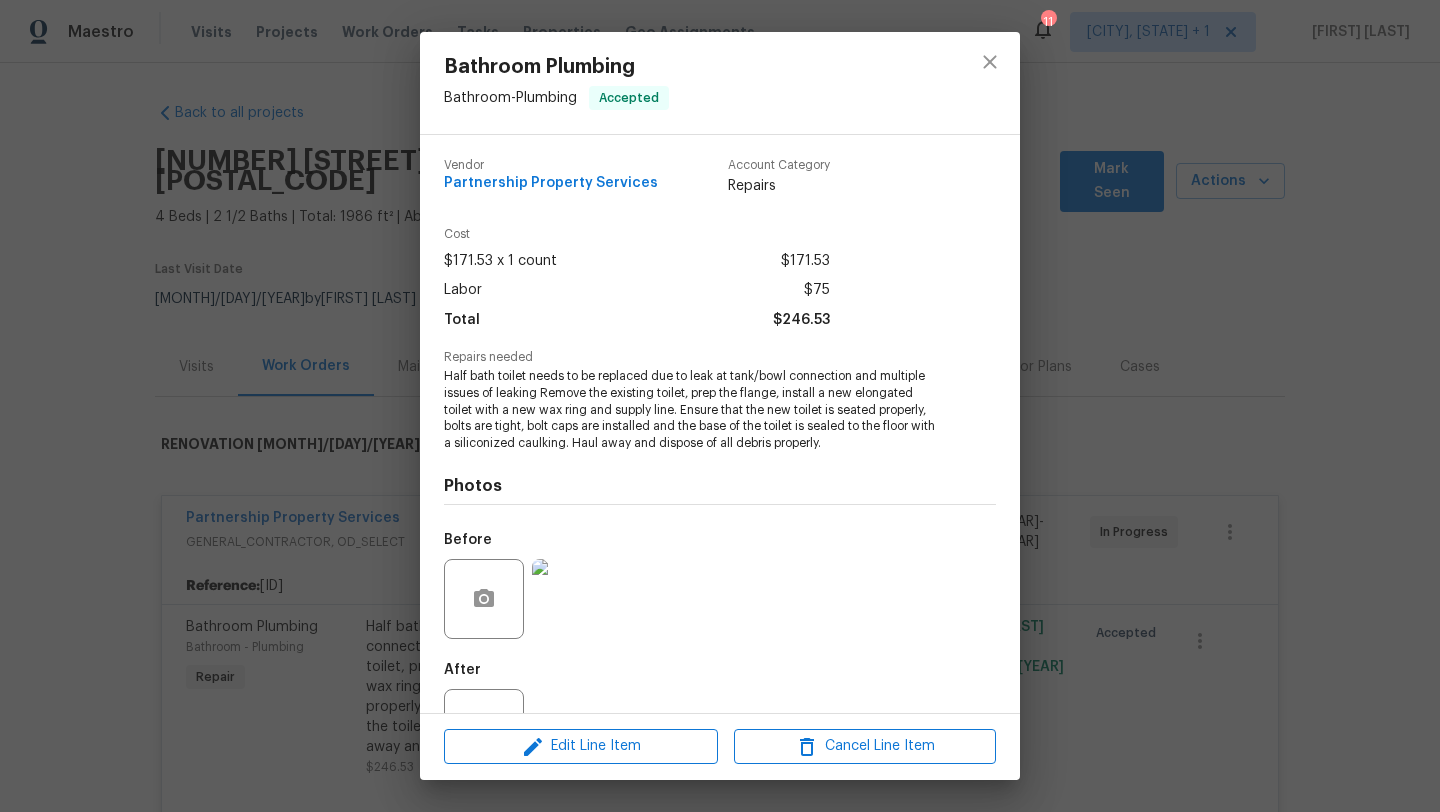 click on "Bathroom Plumbing Bathroom  -  Plumbing Accepted Vendor Partnership Property Services Account Category Repairs Cost $171.53 x 1 count $171.53 Labor $75 Total $246.53 Repairs needed Half bath toilet needs to be replaced due to leak at tank/bowl connection and multiple issues of leaking
Remove the existing toilet, prep the flange, install a new elongated toilet with a new wax ring and supply line. Ensure that the new toilet is seated properly, bolts are tight, bolt caps are installed and the base of the toilet is sealed to the floor with a siliconized caulking. Haul away and dispose of all debris properly. Photos Before After  Edit Line Item  Cancel Line Item" at bounding box center [720, 406] 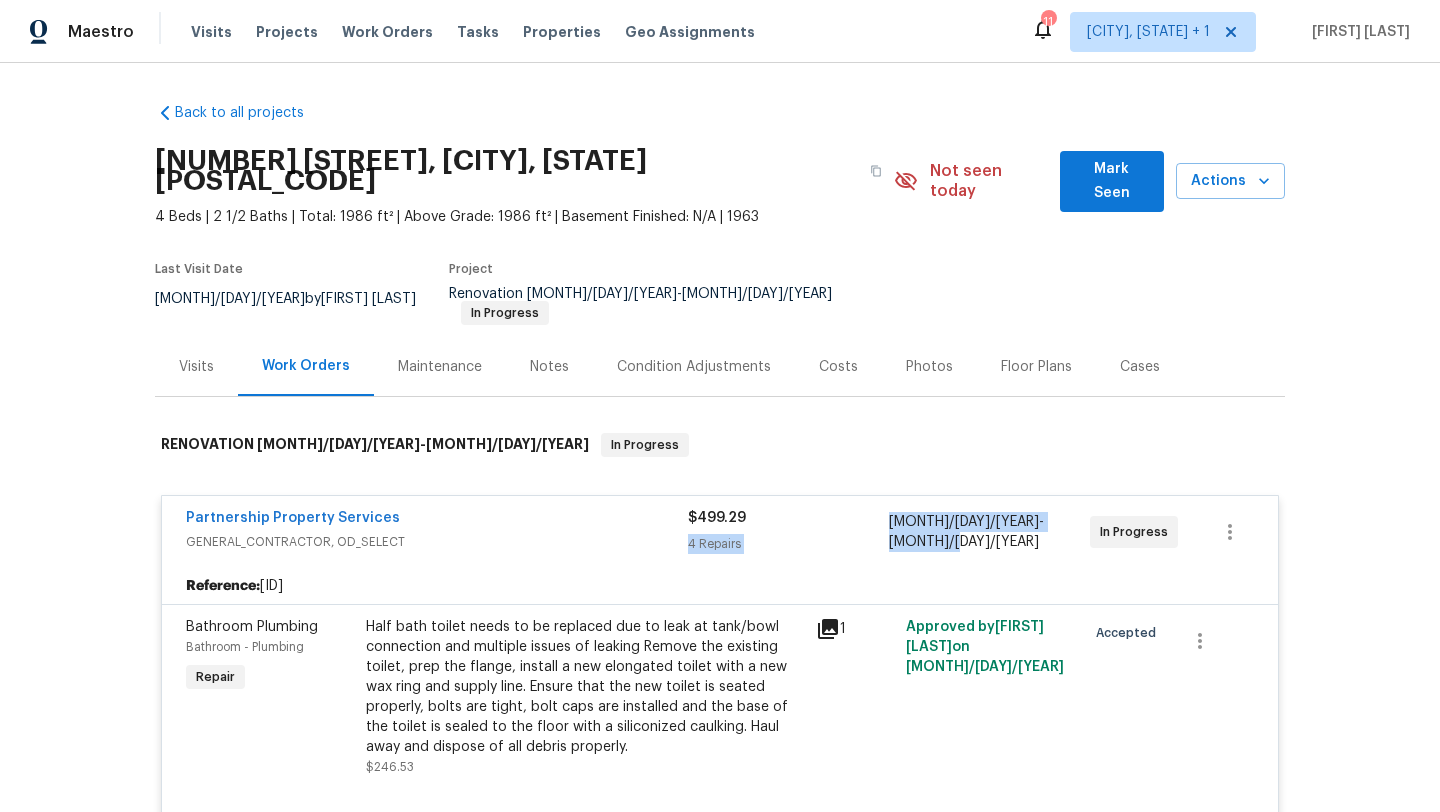 drag, startPoint x: 955, startPoint y: 499, endPoint x: 1016, endPoint y: 499, distance: 61 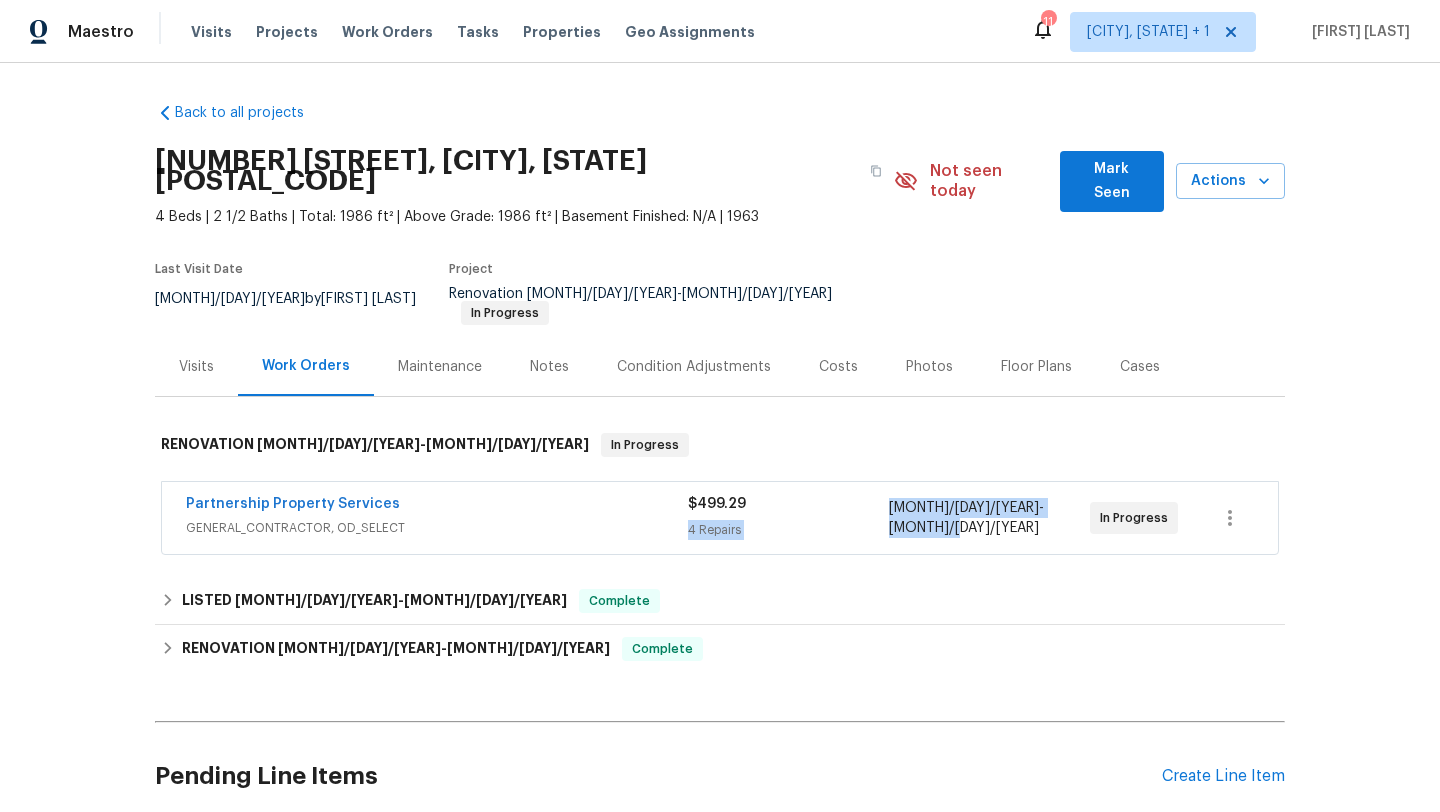 click on "7/9/2025  -  7/11/2025" at bounding box center (989, 518) 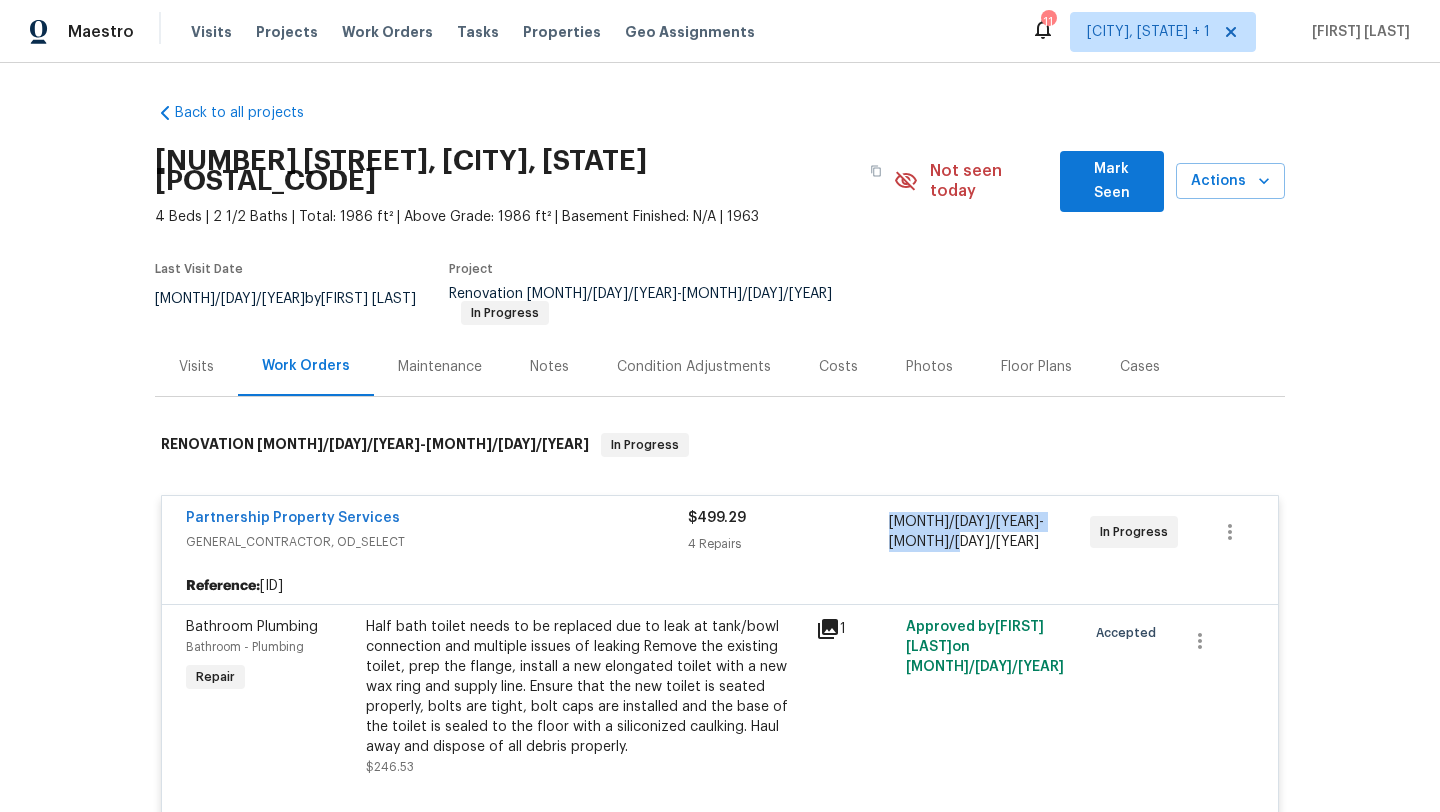 drag, startPoint x: 887, startPoint y: 500, endPoint x: 1010, endPoint y: 499, distance: 123.00407 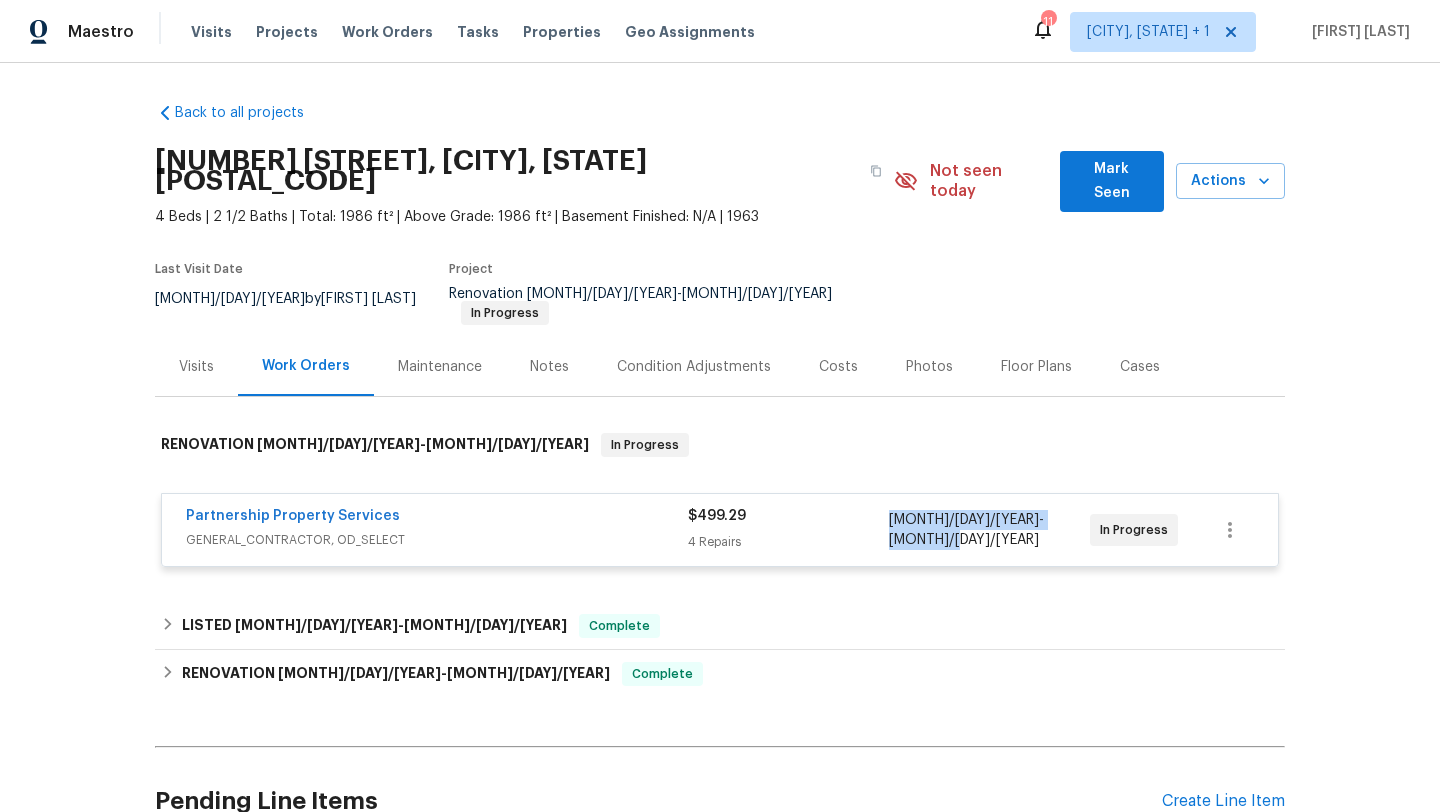 copy on "7/9/2025  -  7/11/2025" 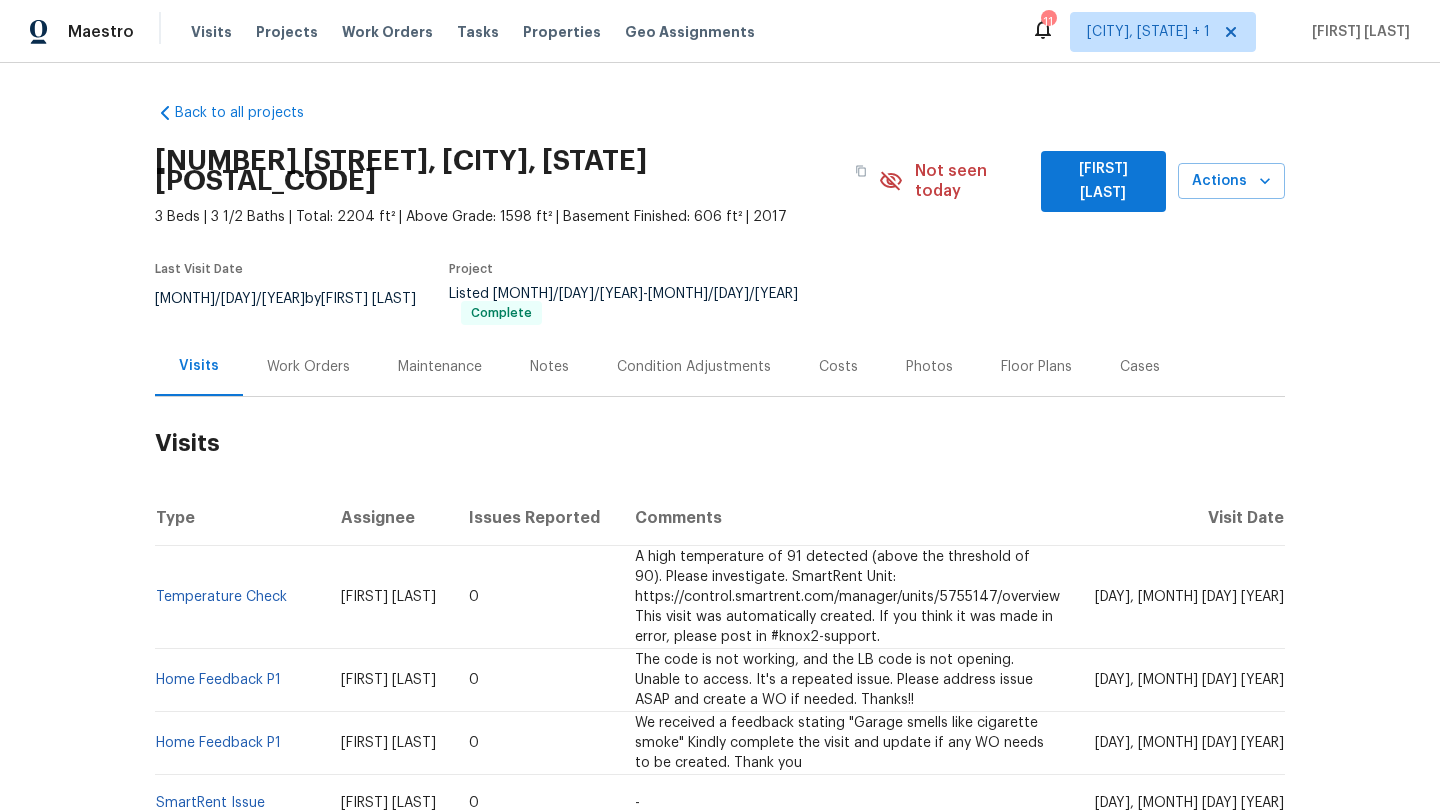 scroll, scrollTop: 0, scrollLeft: 0, axis: both 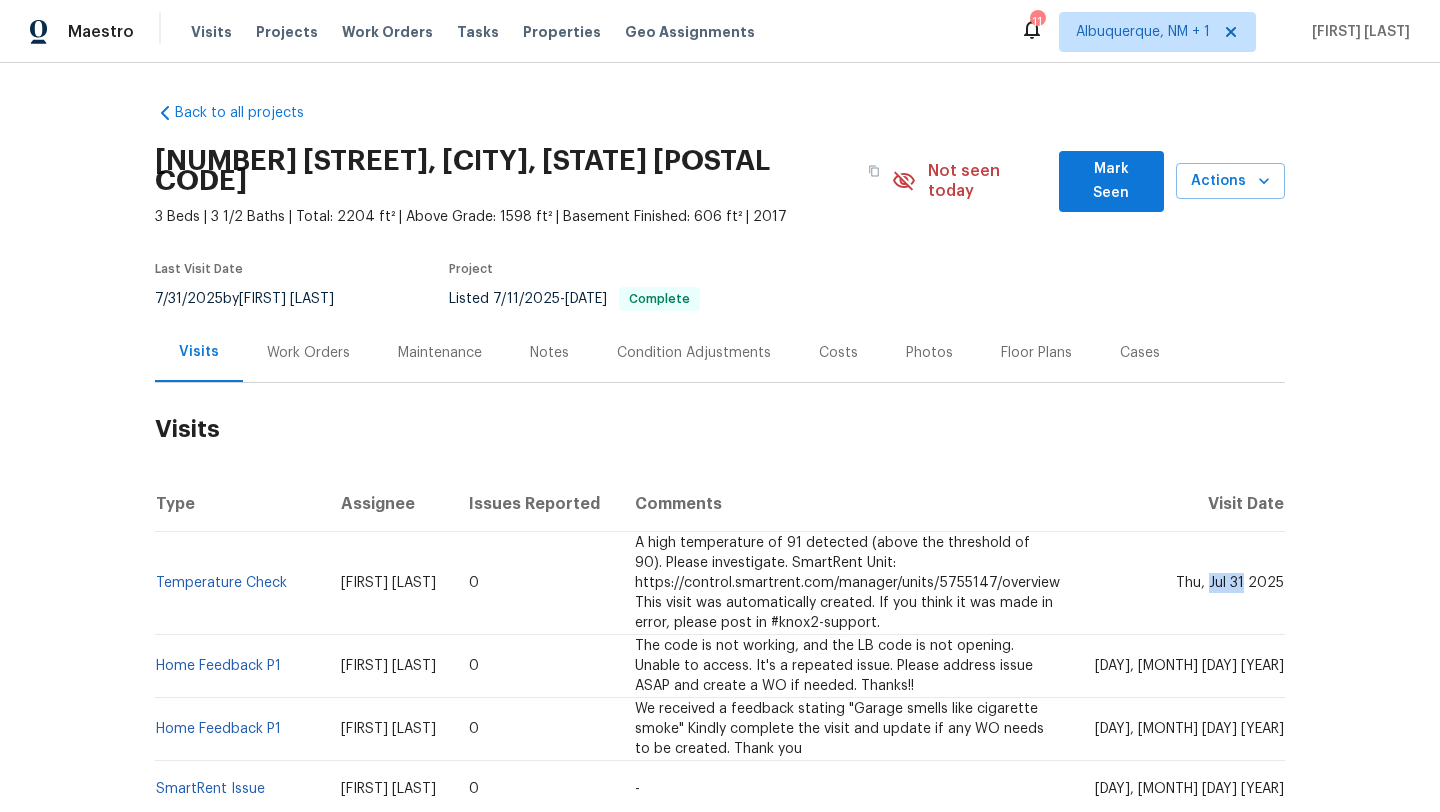 copy on "[MONTH] [DAY]" 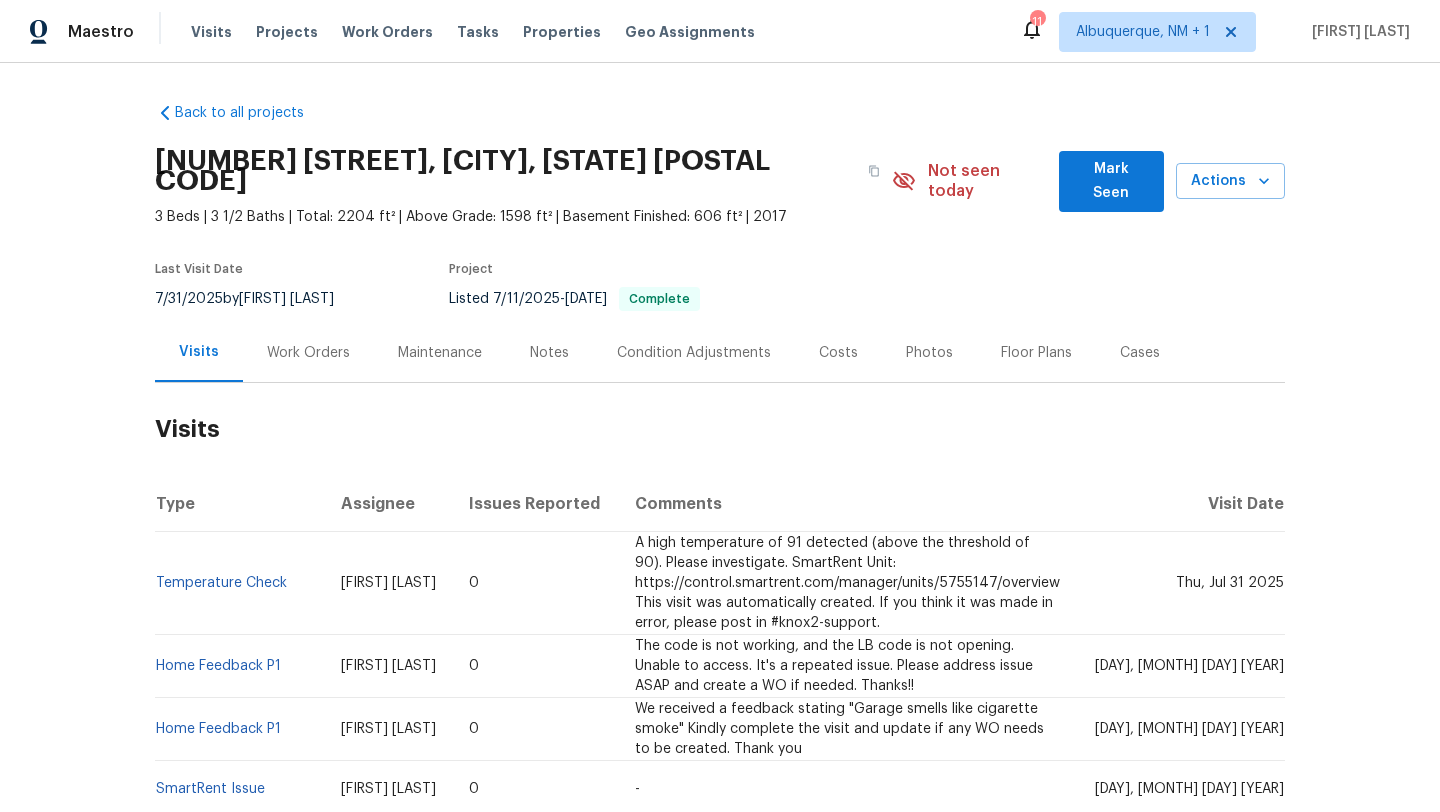 click on "Work Orders" at bounding box center [308, 353] 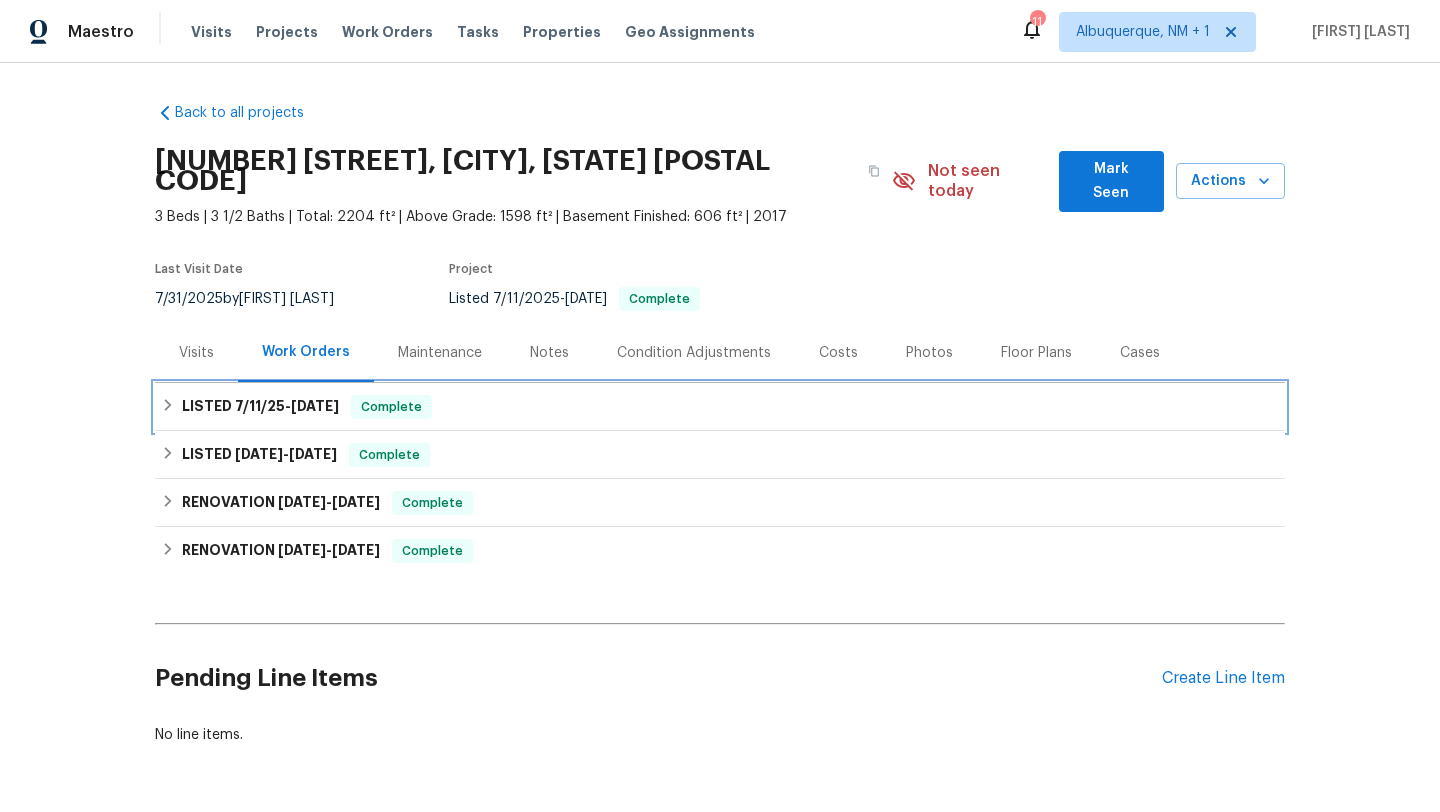 click on "LISTED   [DATE]  -  [DATE]" at bounding box center (260, 407) 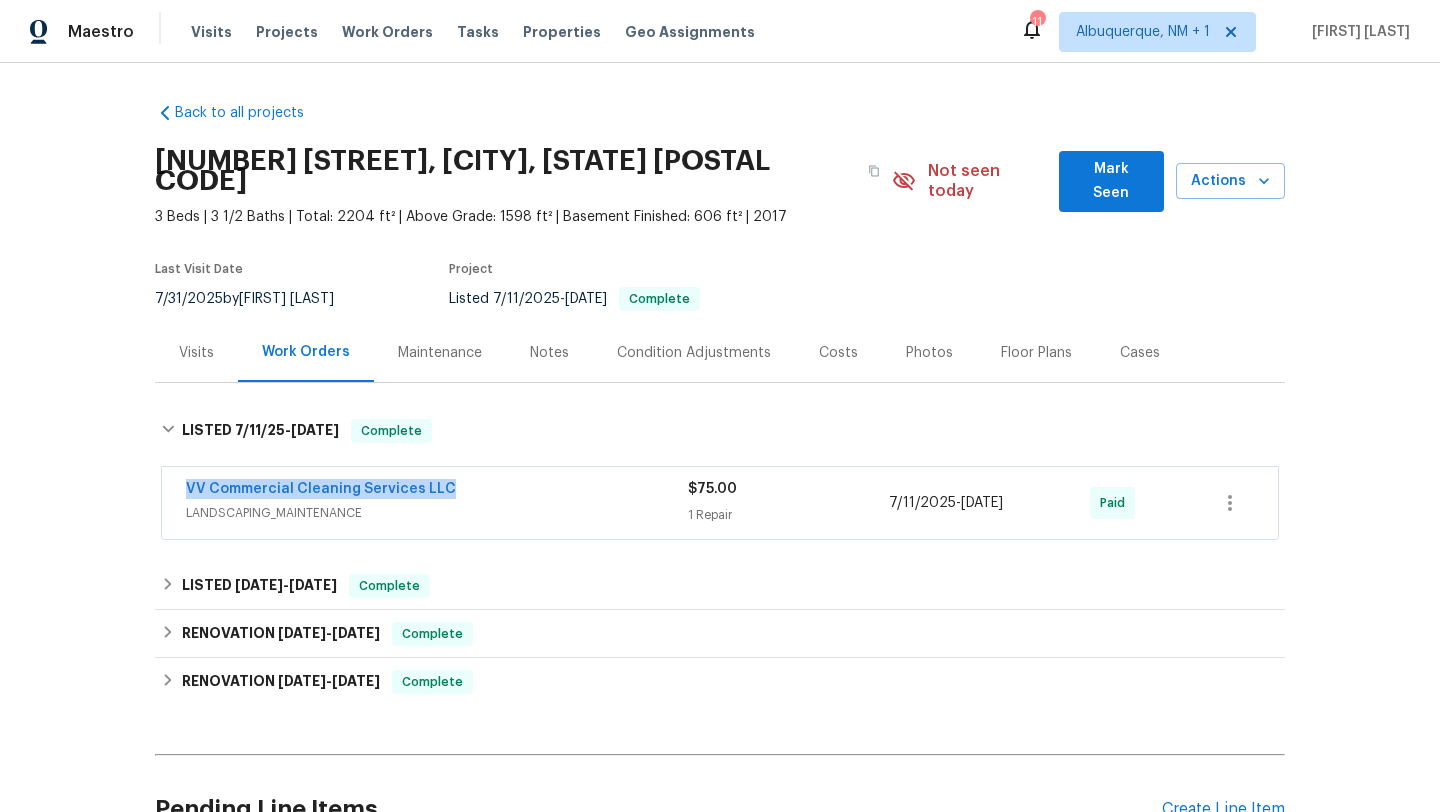 copy on "VV Commercial Cleaning Services LLC" 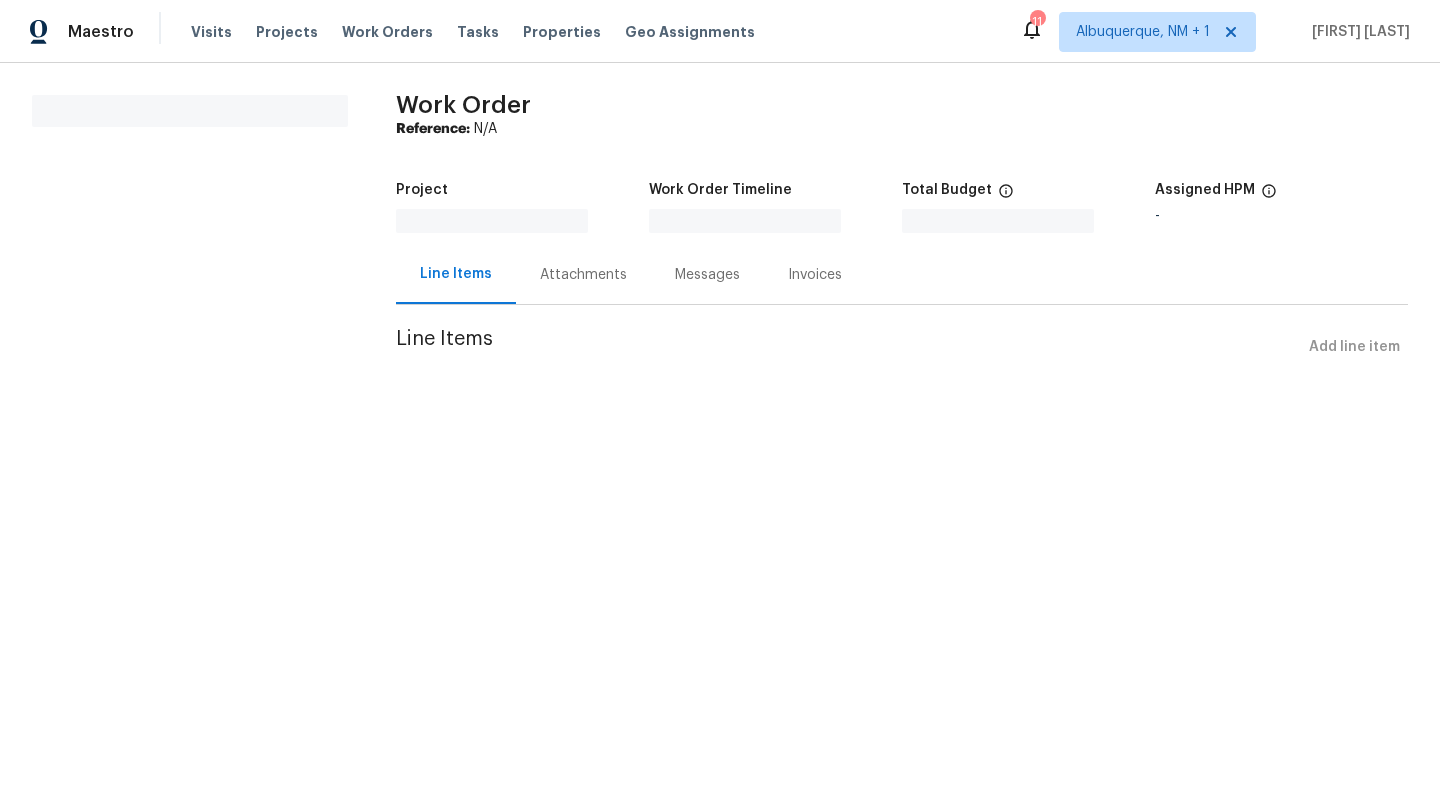 scroll, scrollTop: 0, scrollLeft: 0, axis: both 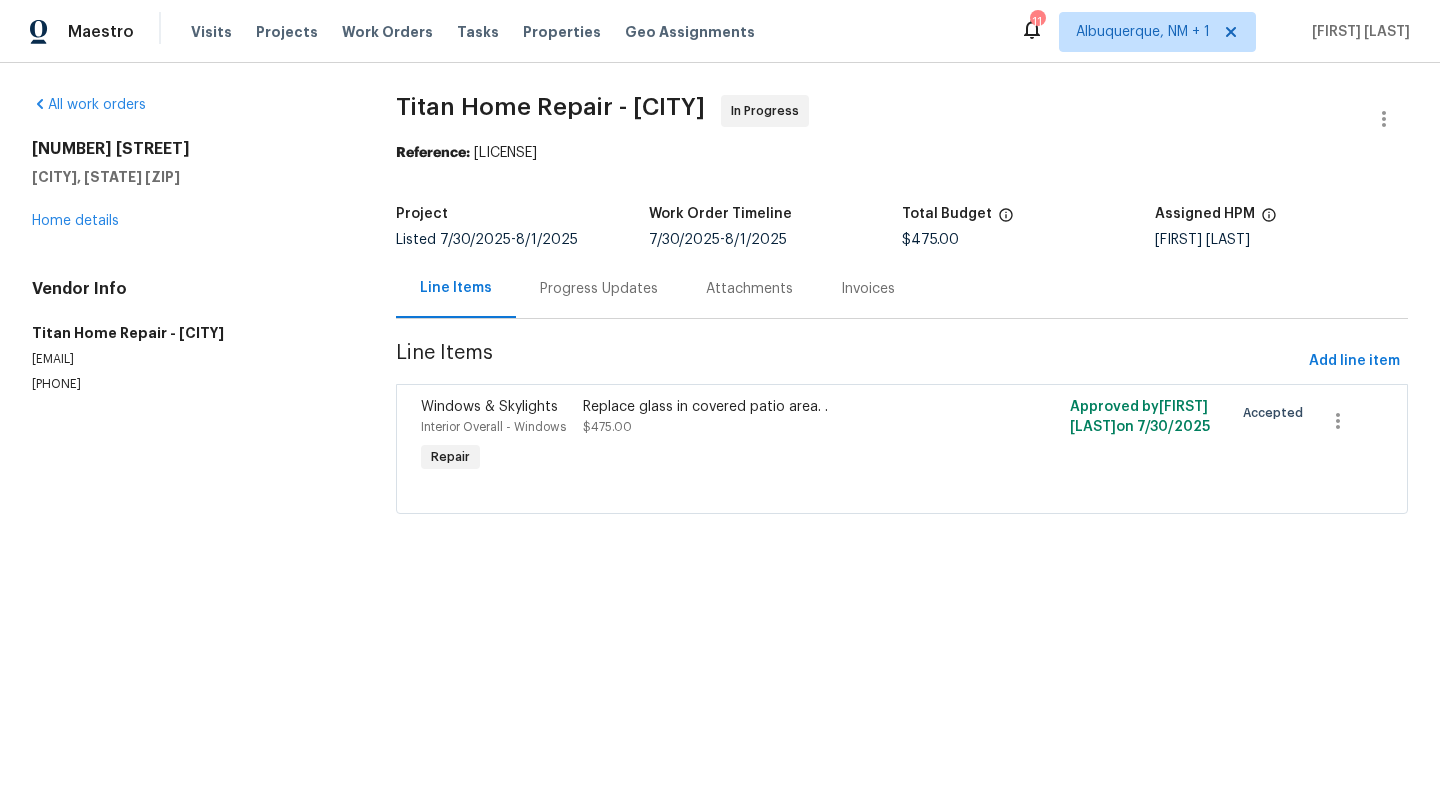 click on "Replace glass in covered patio area.  ." at bounding box center [780, 407] 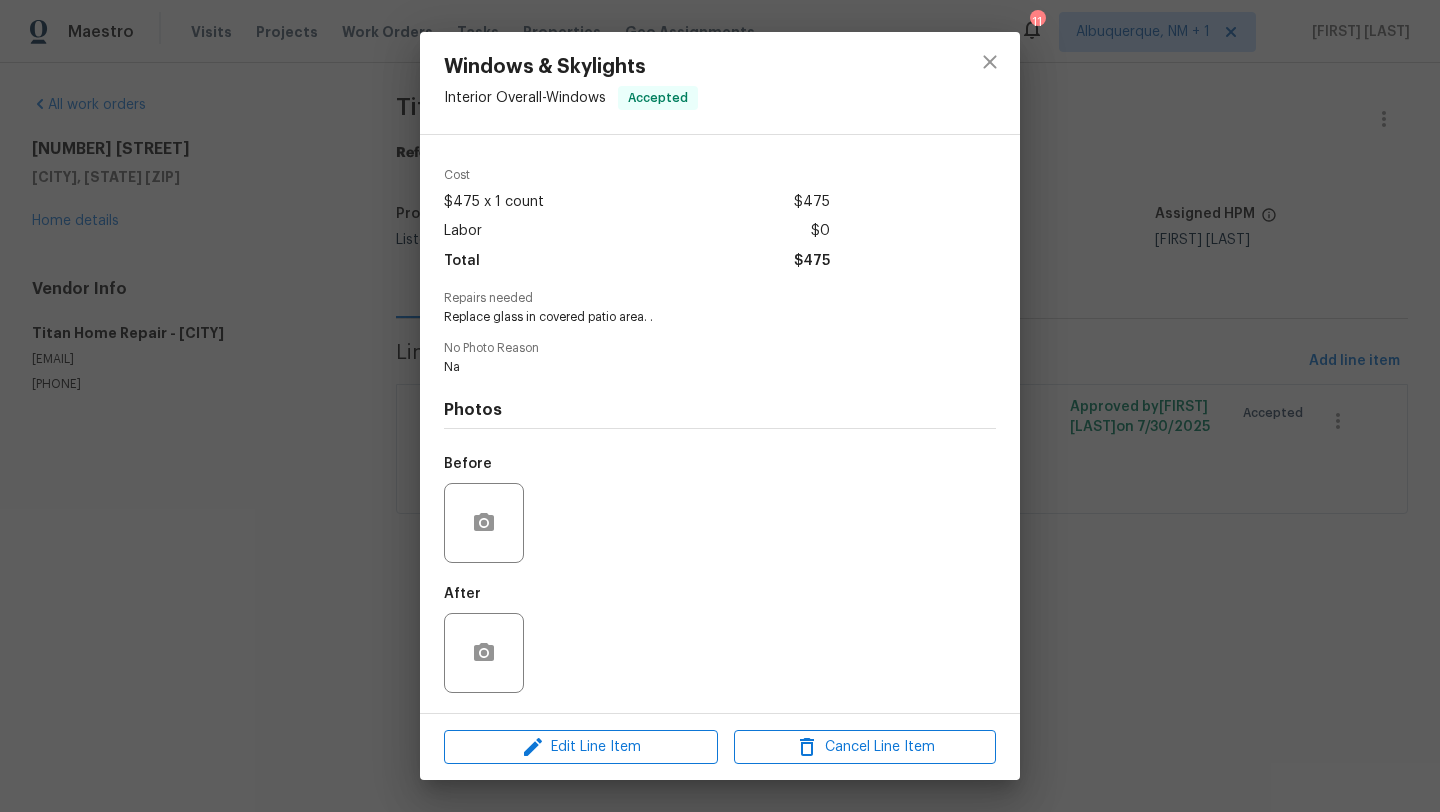 scroll, scrollTop: 0, scrollLeft: 0, axis: both 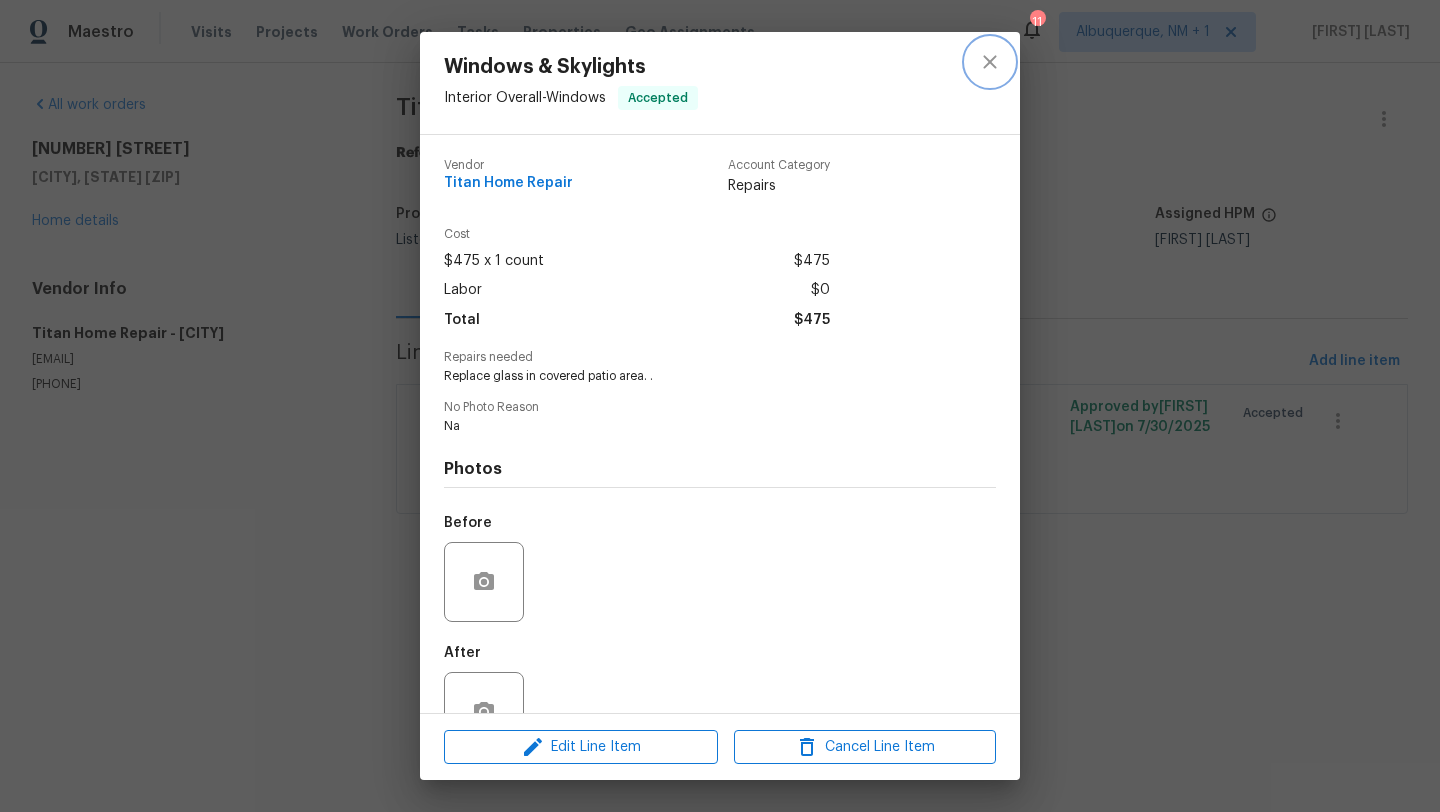 click 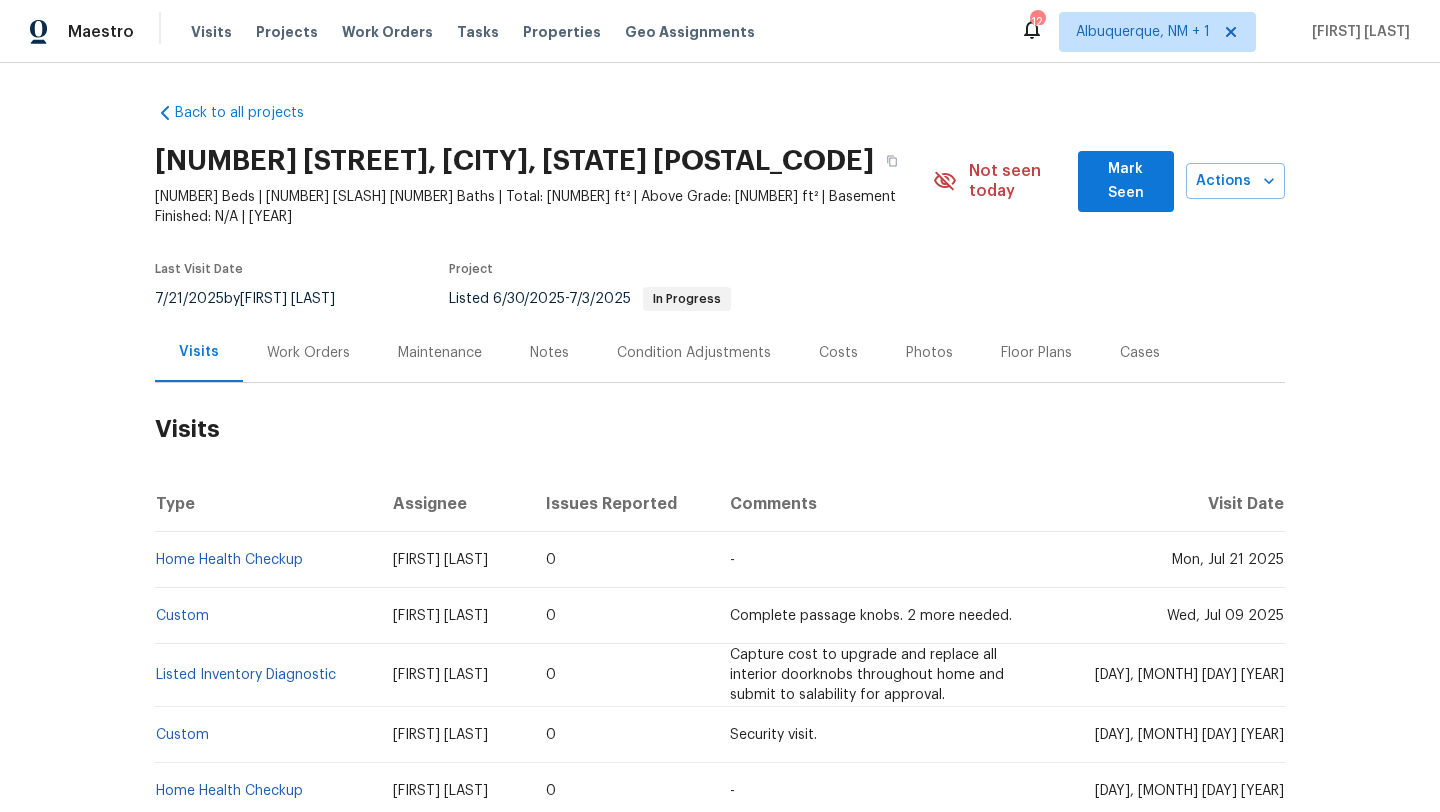 scroll, scrollTop: 0, scrollLeft: 0, axis: both 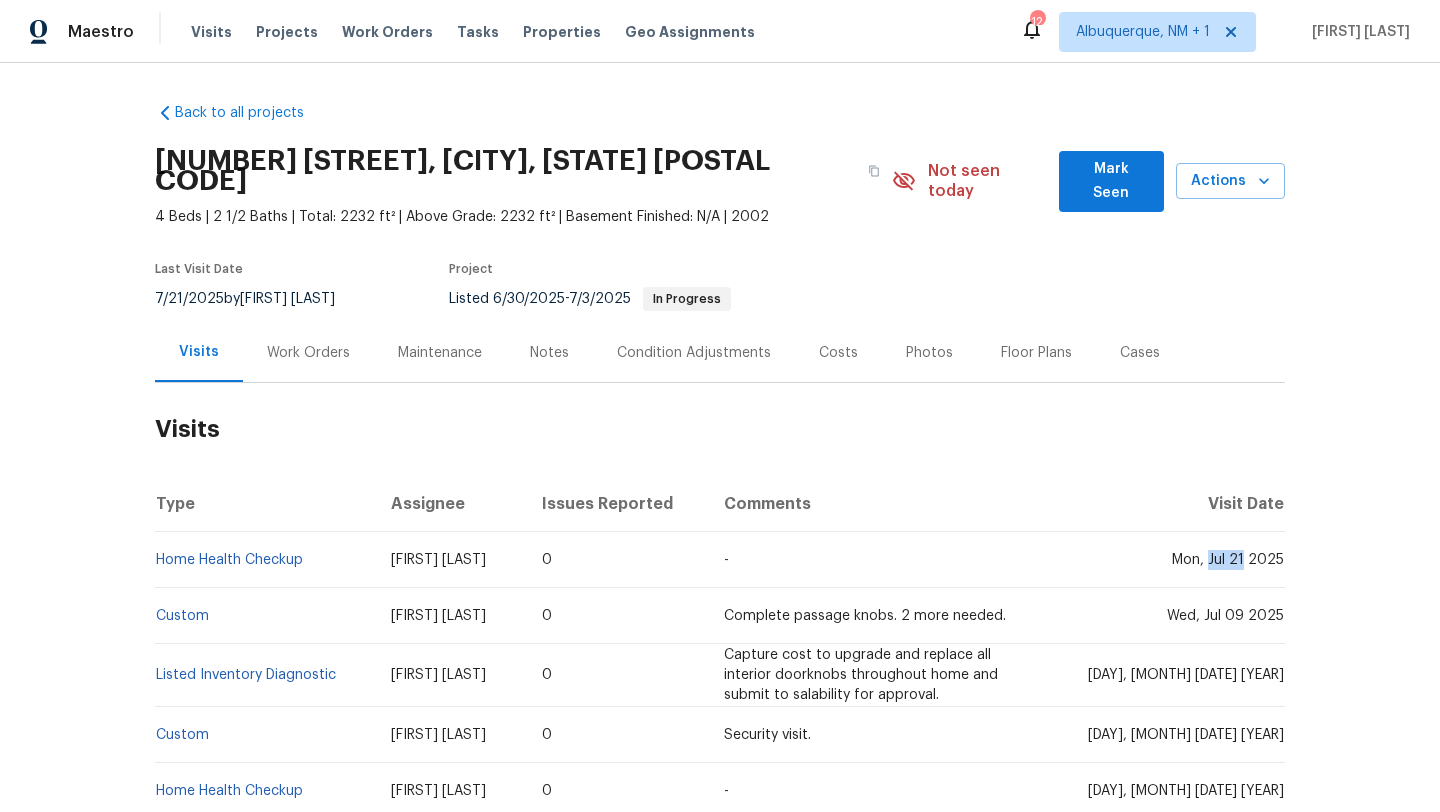 drag, startPoint x: 1205, startPoint y: 544, endPoint x: 1239, endPoint y: 543, distance: 34.0147 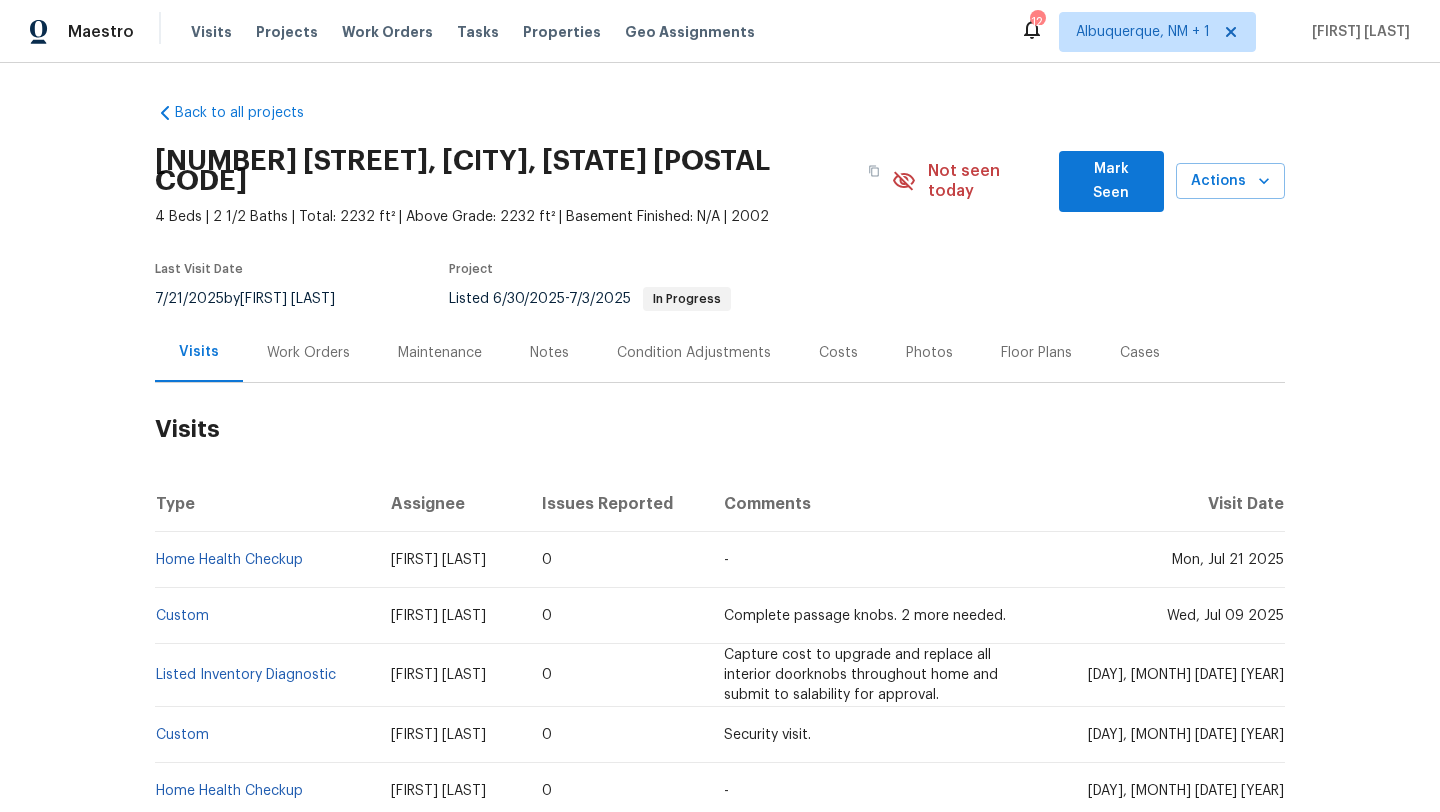 click on "Work Orders" at bounding box center (308, 353) 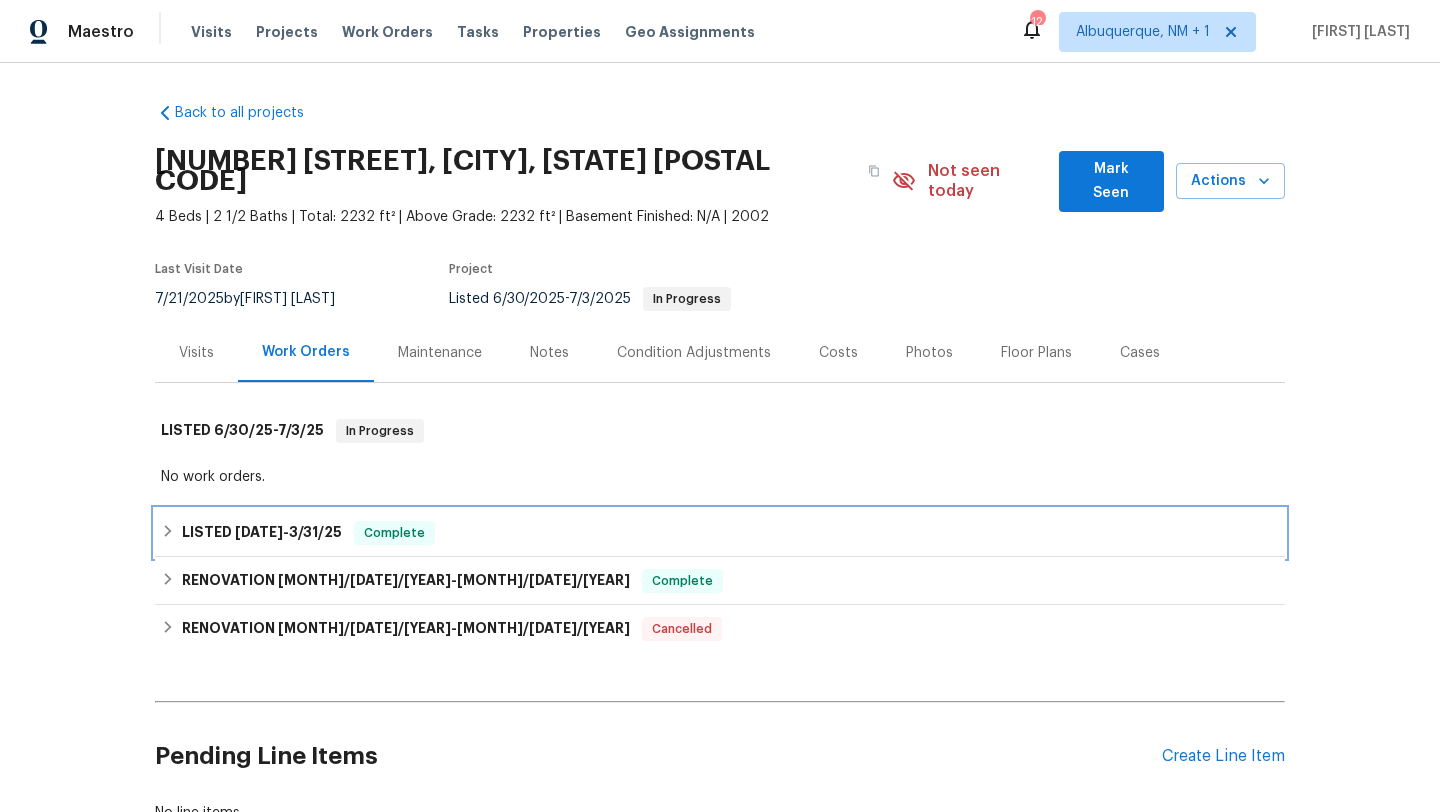 click on "[MONTH]/[DATE]/[YEAR]  -  [MONTH]/[DATE]/[YEAR]" at bounding box center [288, 532] 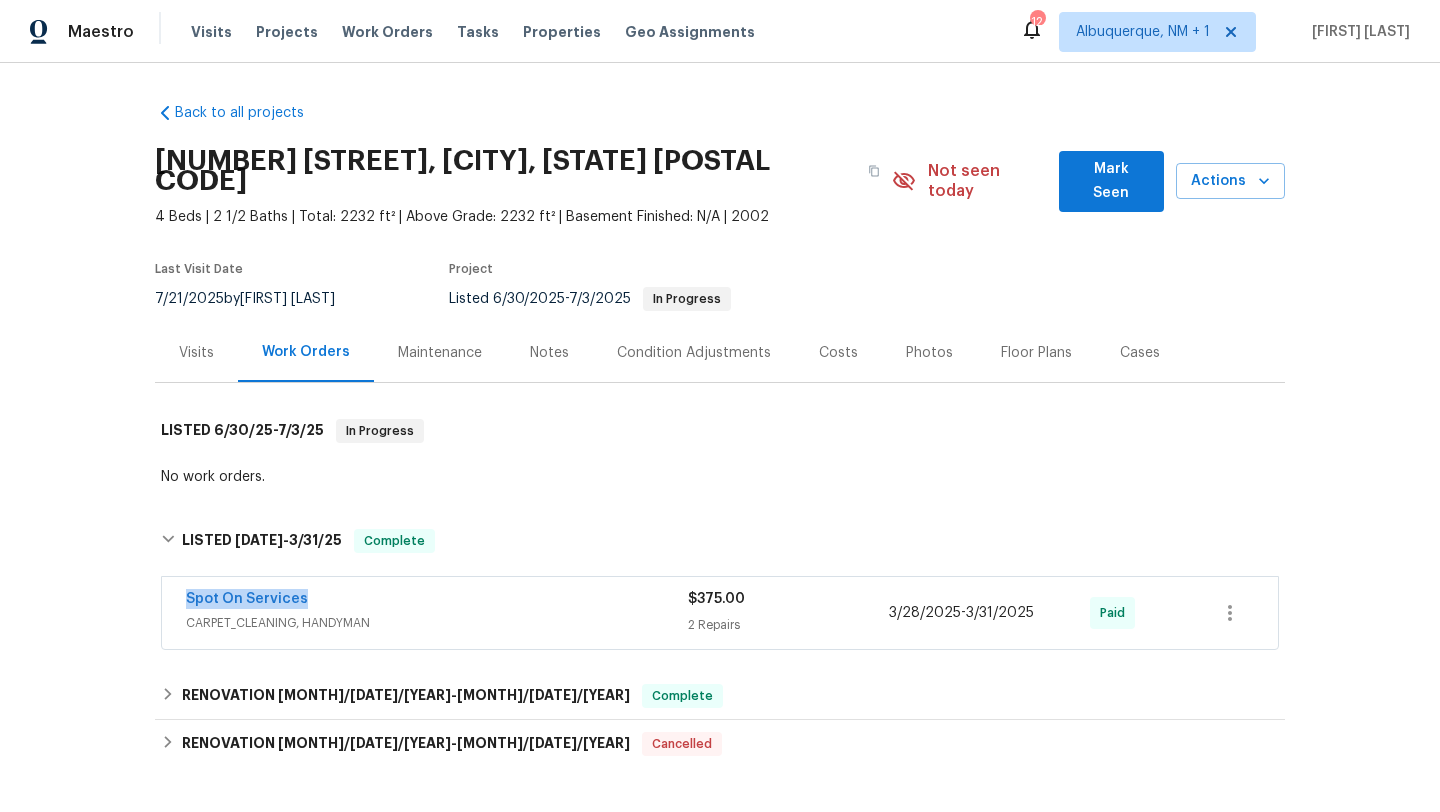 drag, startPoint x: 169, startPoint y: 584, endPoint x: 362, endPoint y: 584, distance: 193 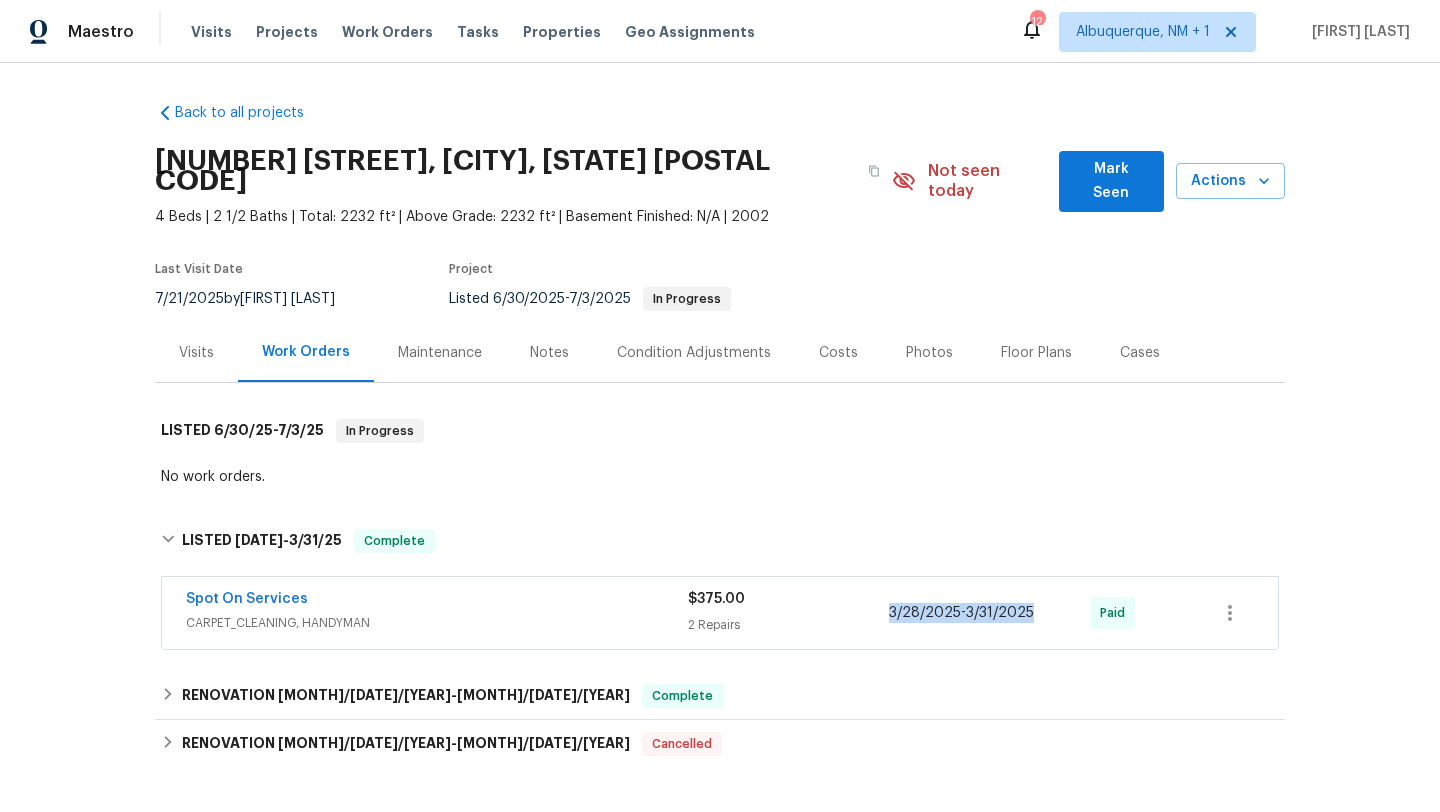 copy on "[MONTH]/[DATE]/[YEAR]  -  [MONTH]/[DATE]/[YEAR]" 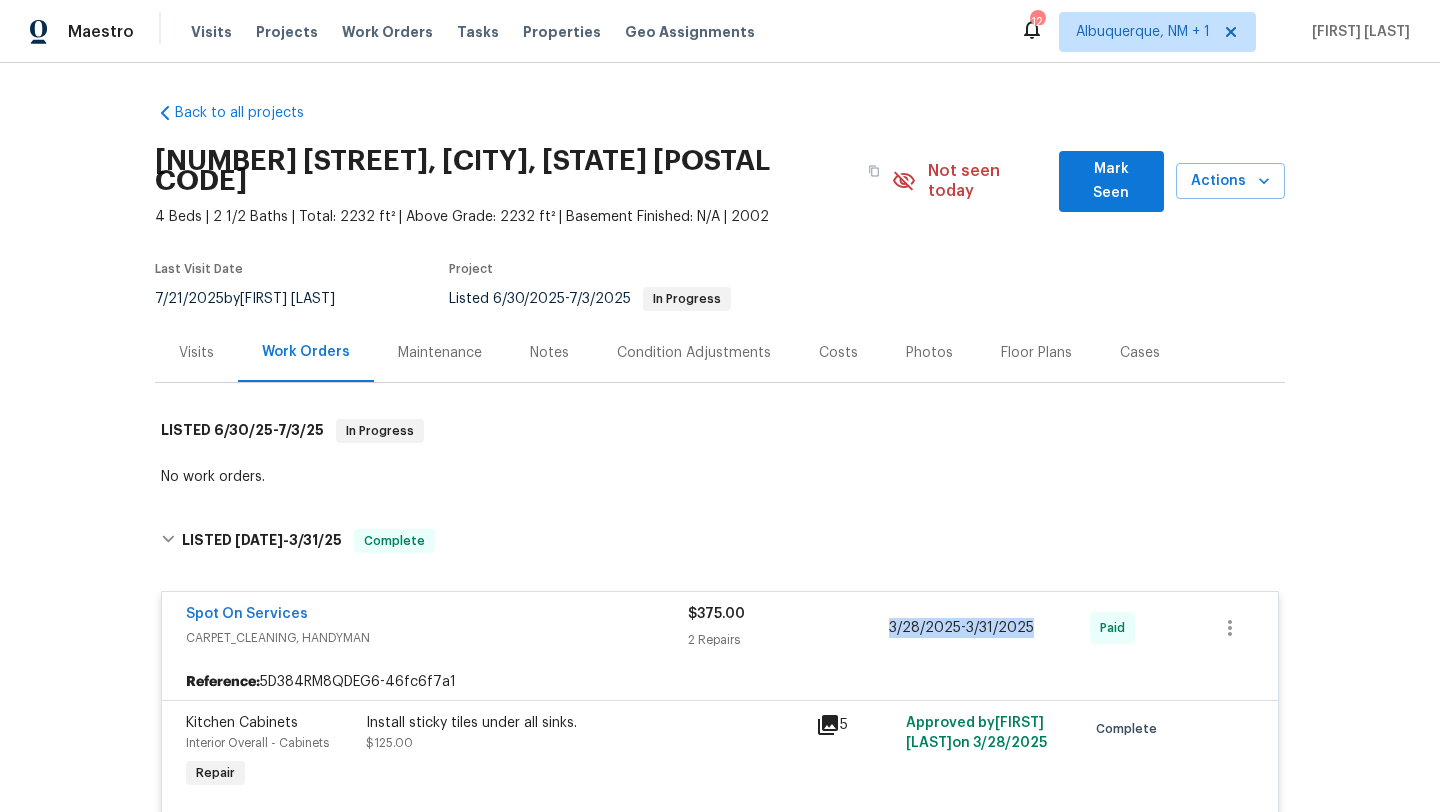 scroll, scrollTop: 31, scrollLeft: 0, axis: vertical 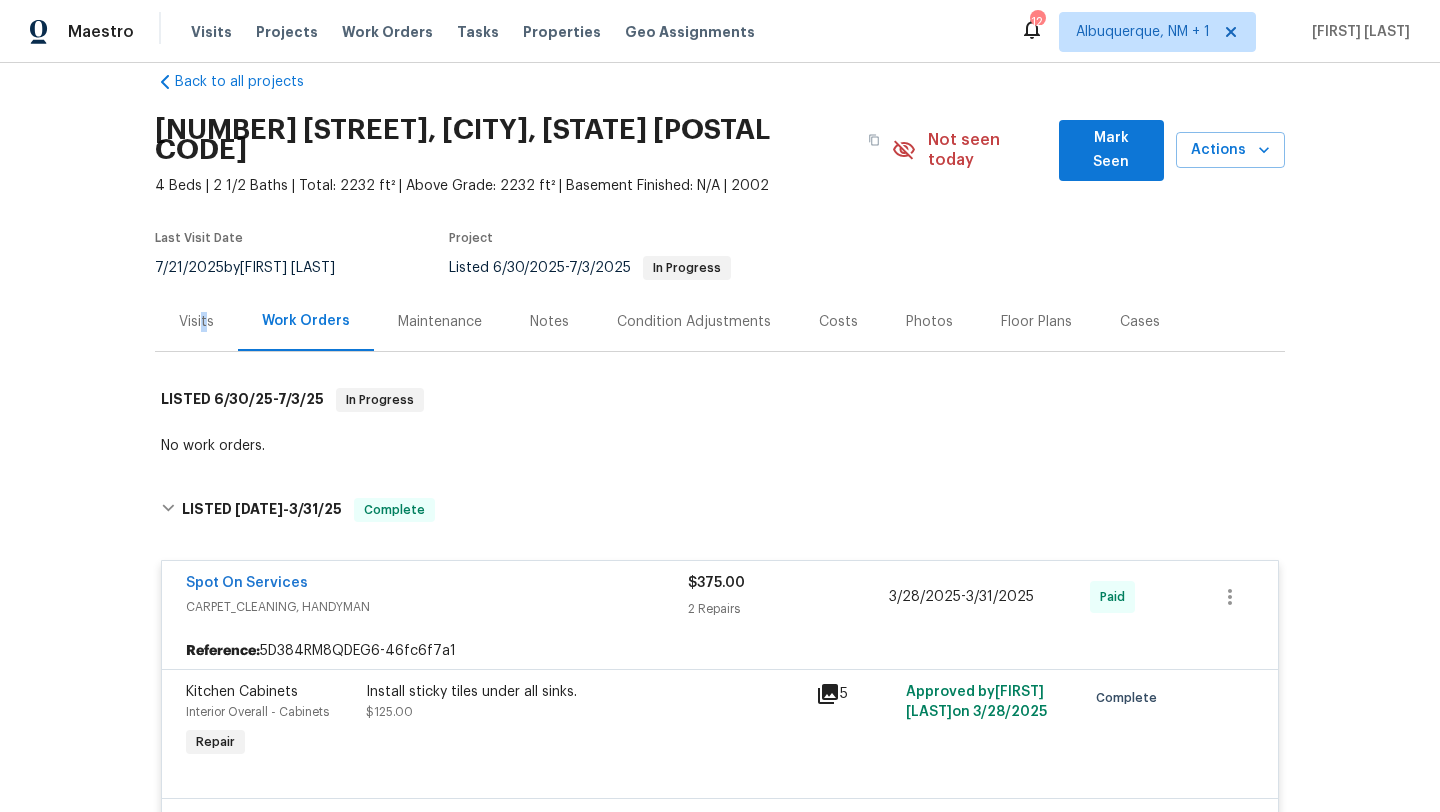 click on "Visits" at bounding box center (196, 322) 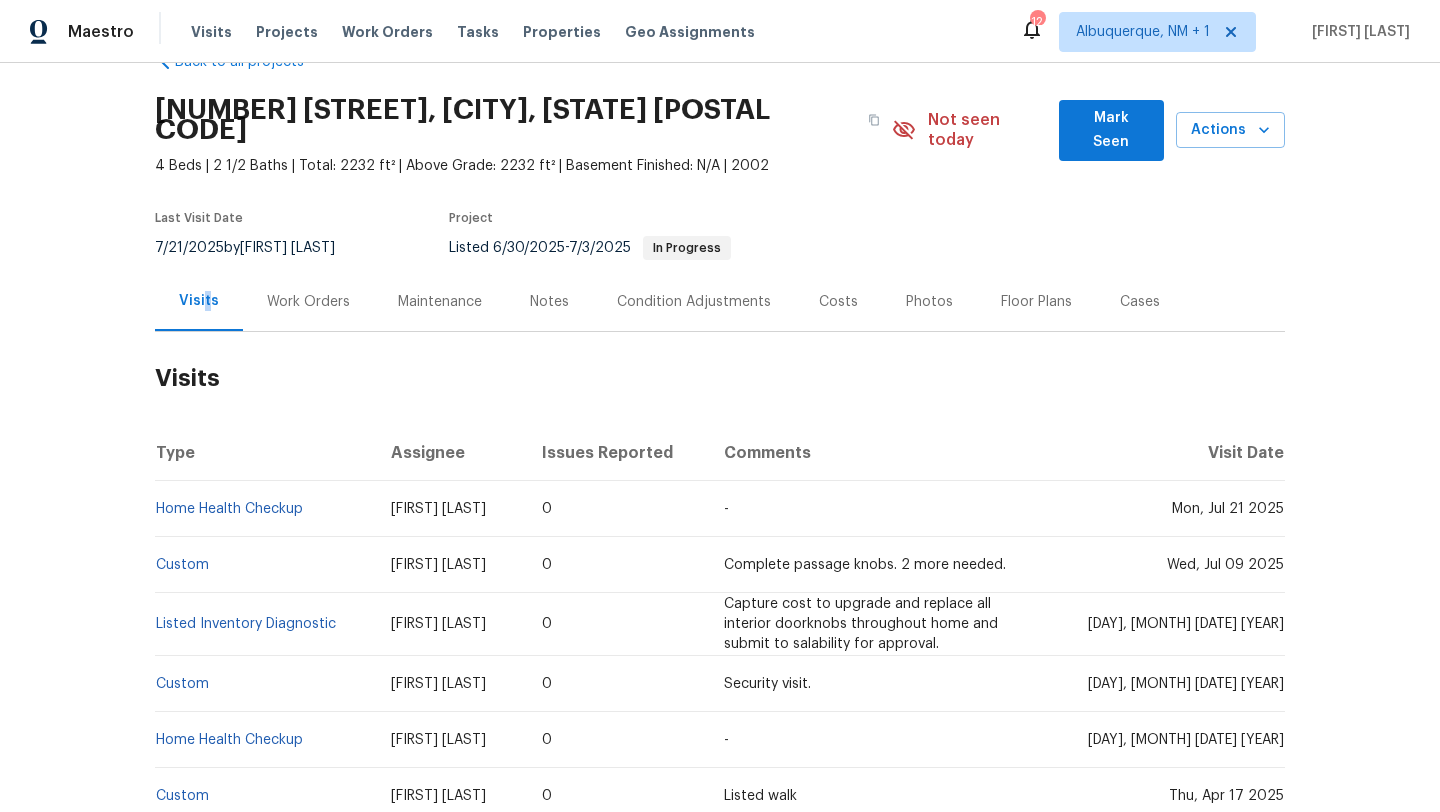 scroll, scrollTop: 52, scrollLeft: 0, axis: vertical 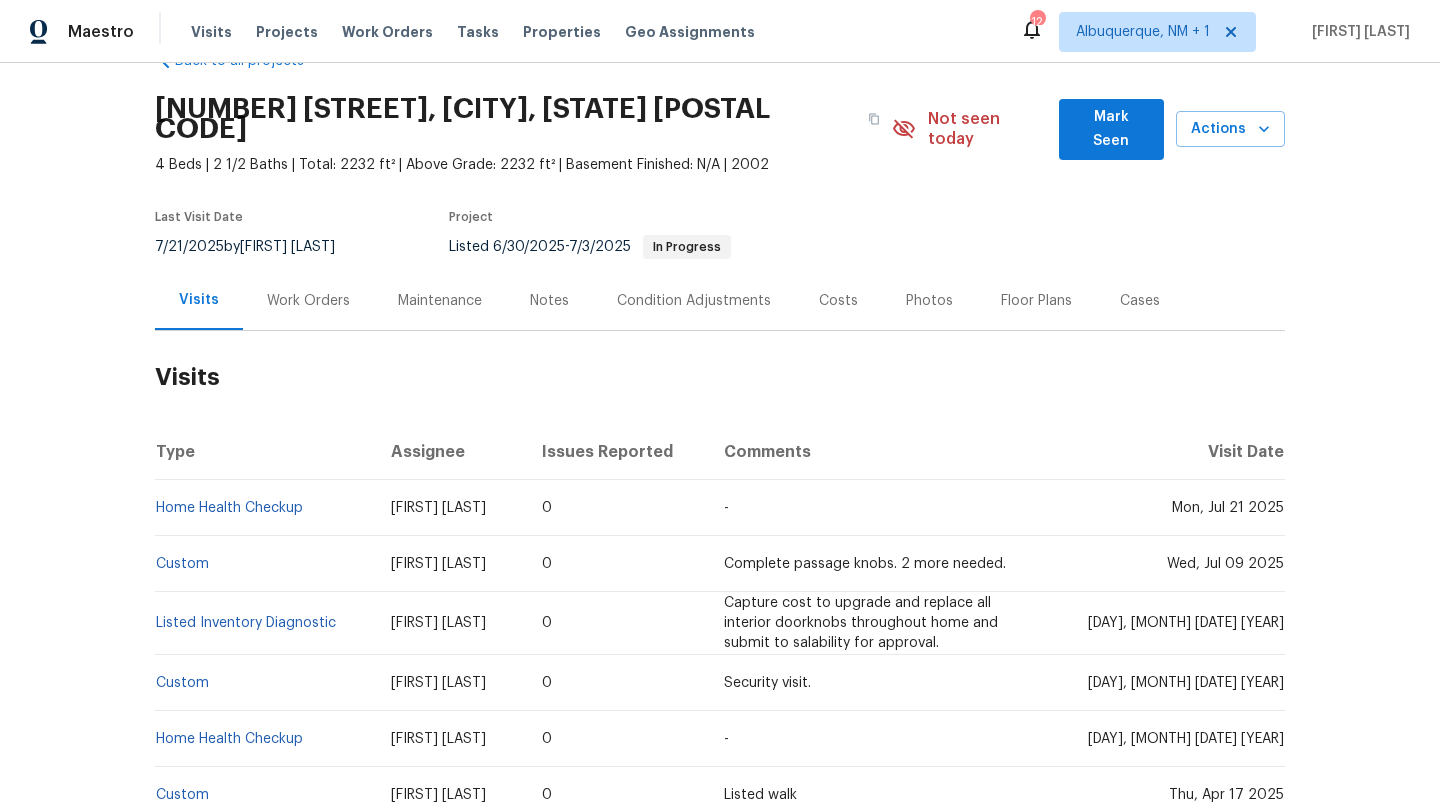 click on "Cases" at bounding box center (1140, 301) 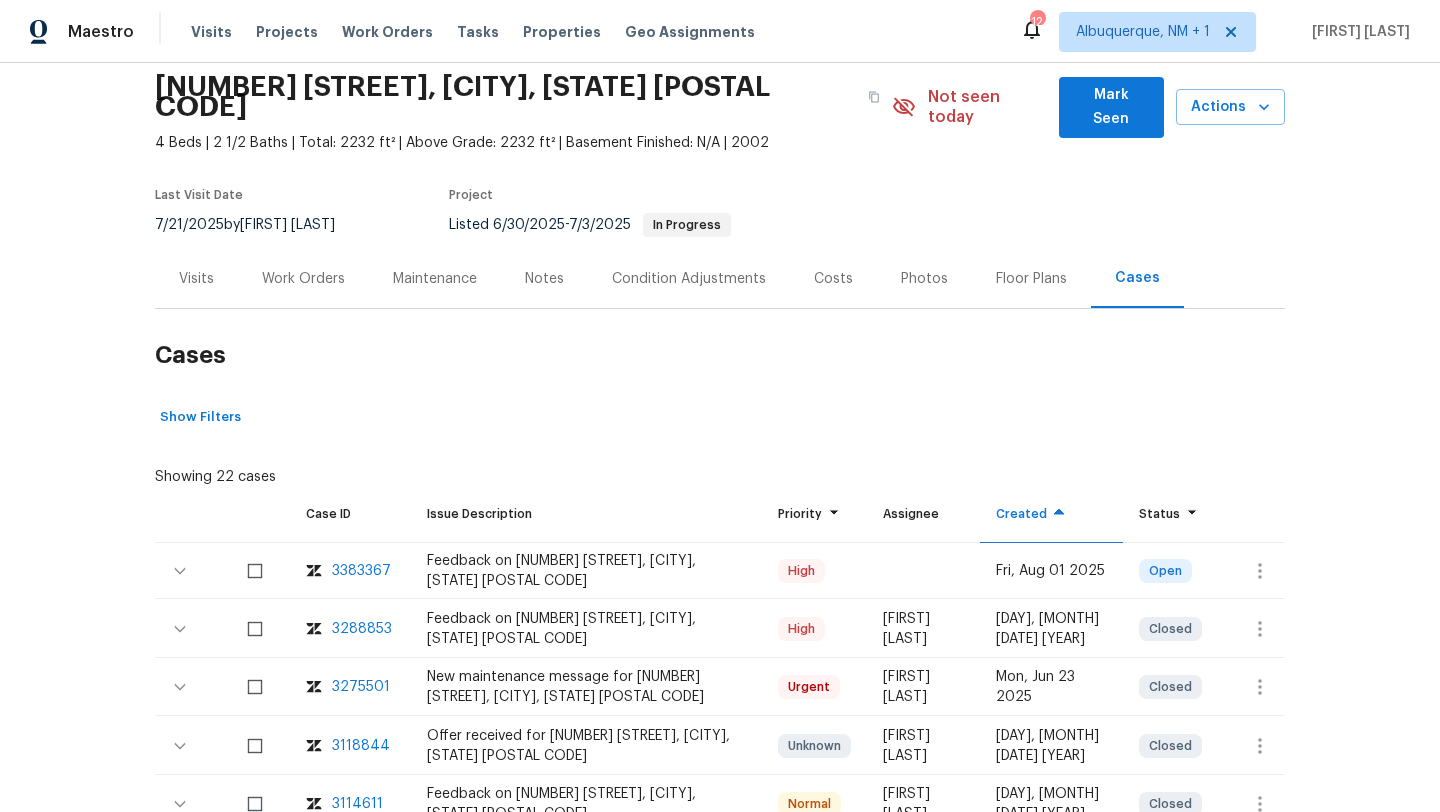 scroll, scrollTop: 93, scrollLeft: 0, axis: vertical 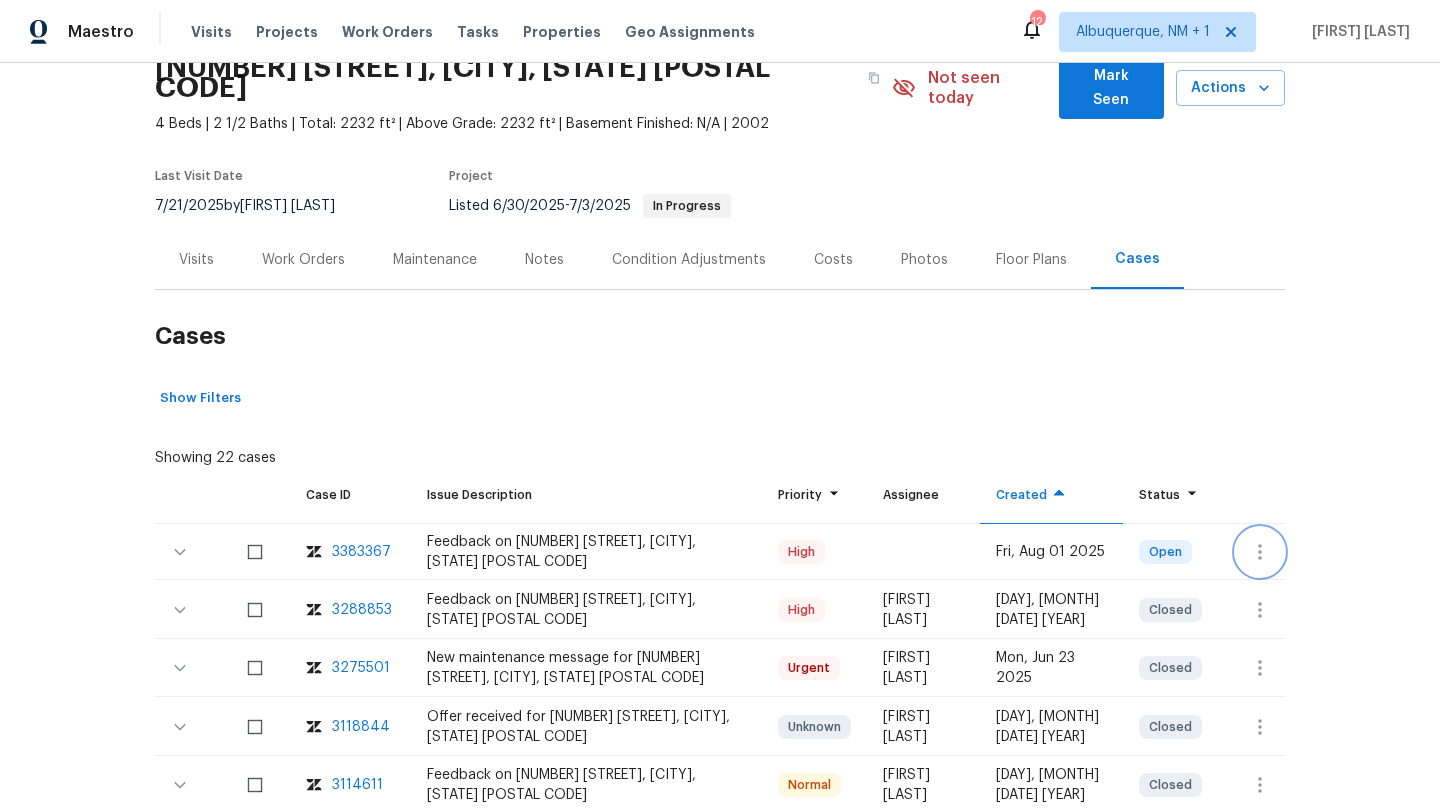 click 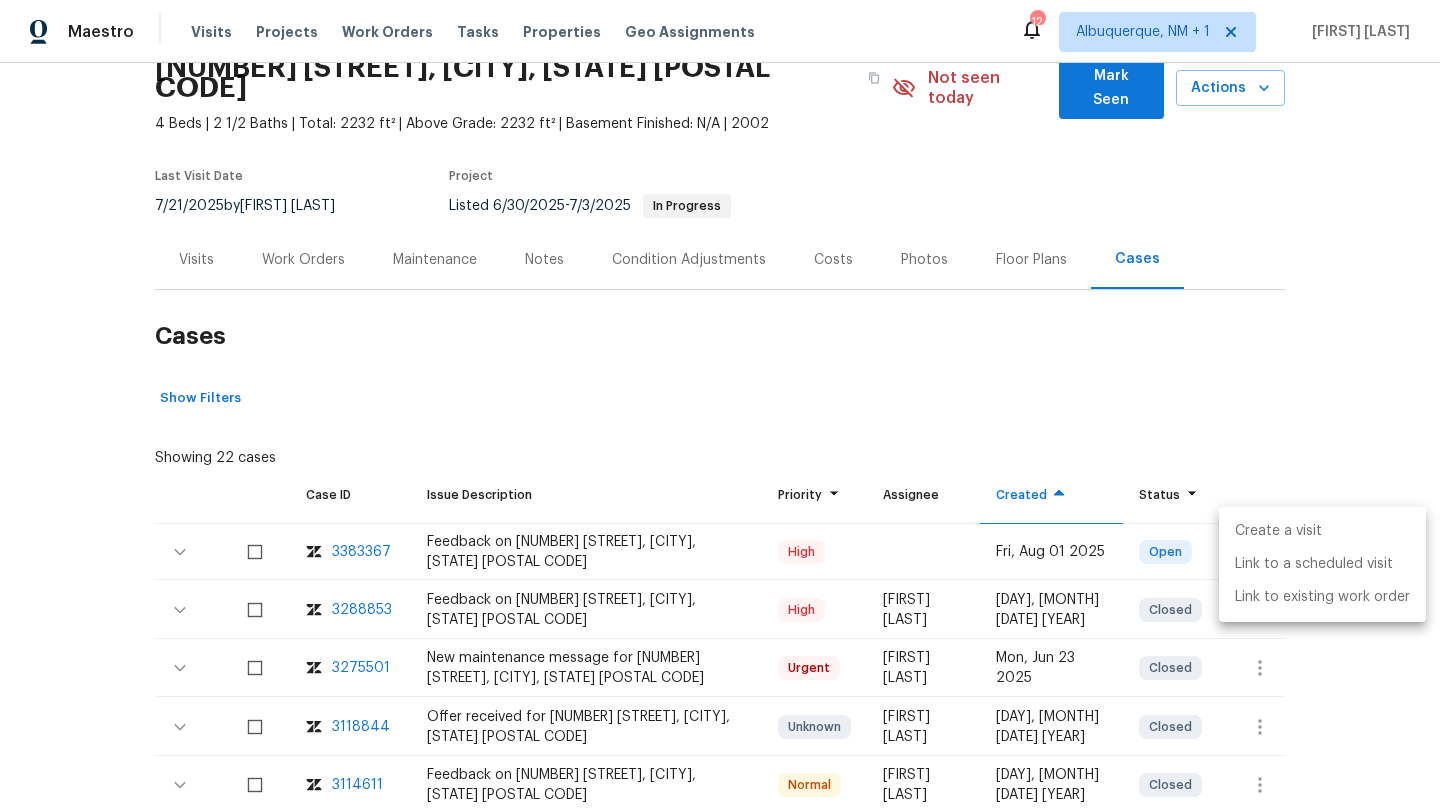 click on "Create a visit" at bounding box center (1322, 531) 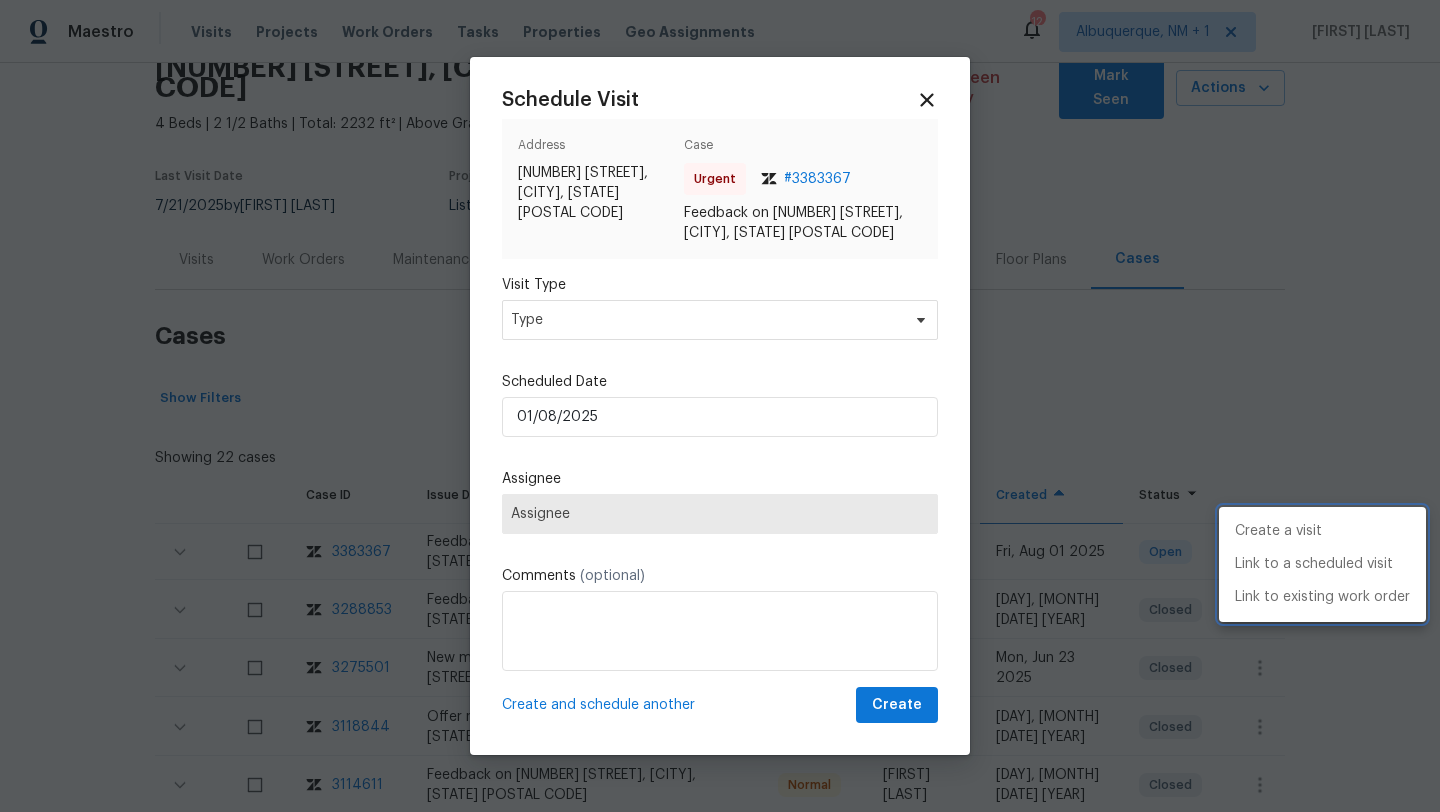 click at bounding box center [720, 406] 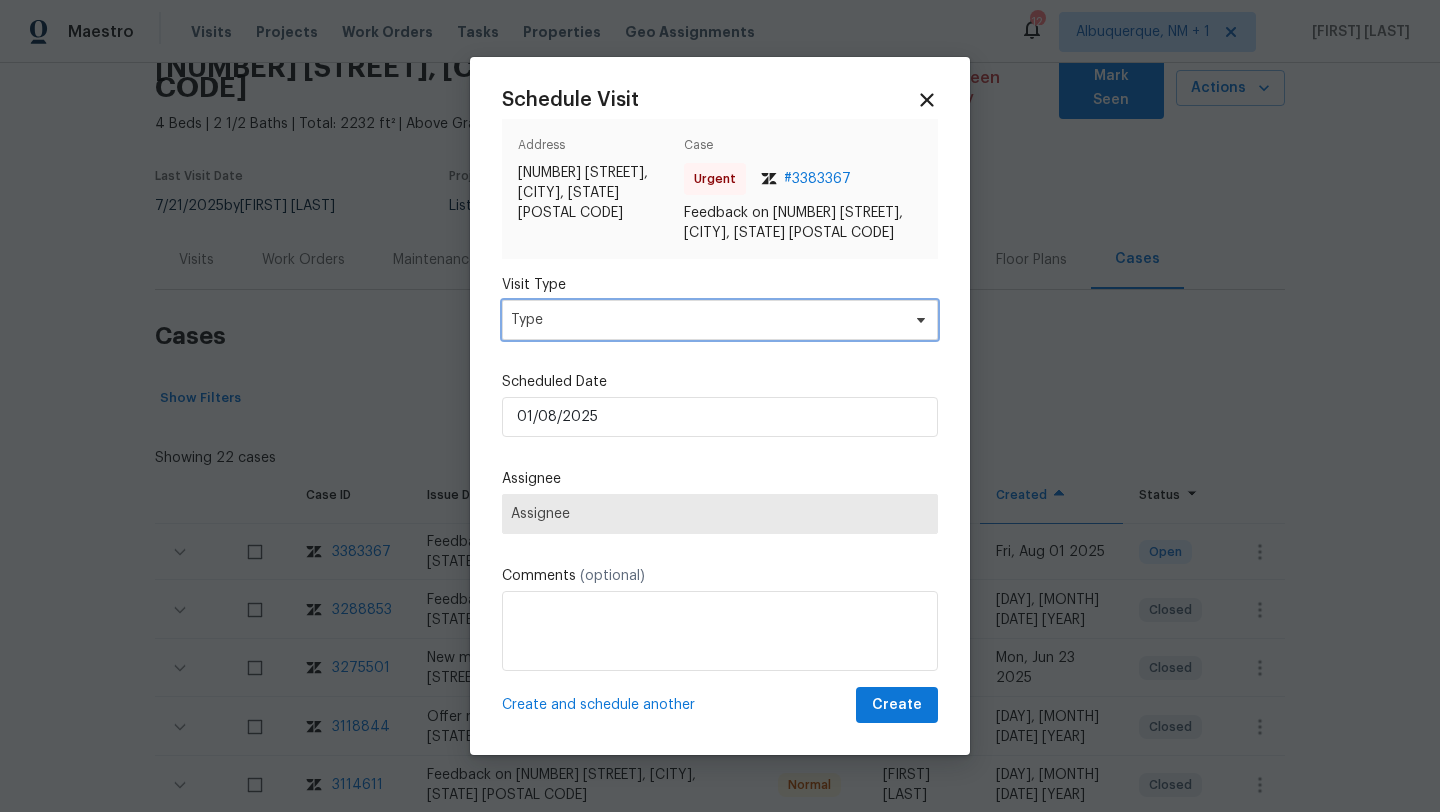 click on "Type" at bounding box center [705, 320] 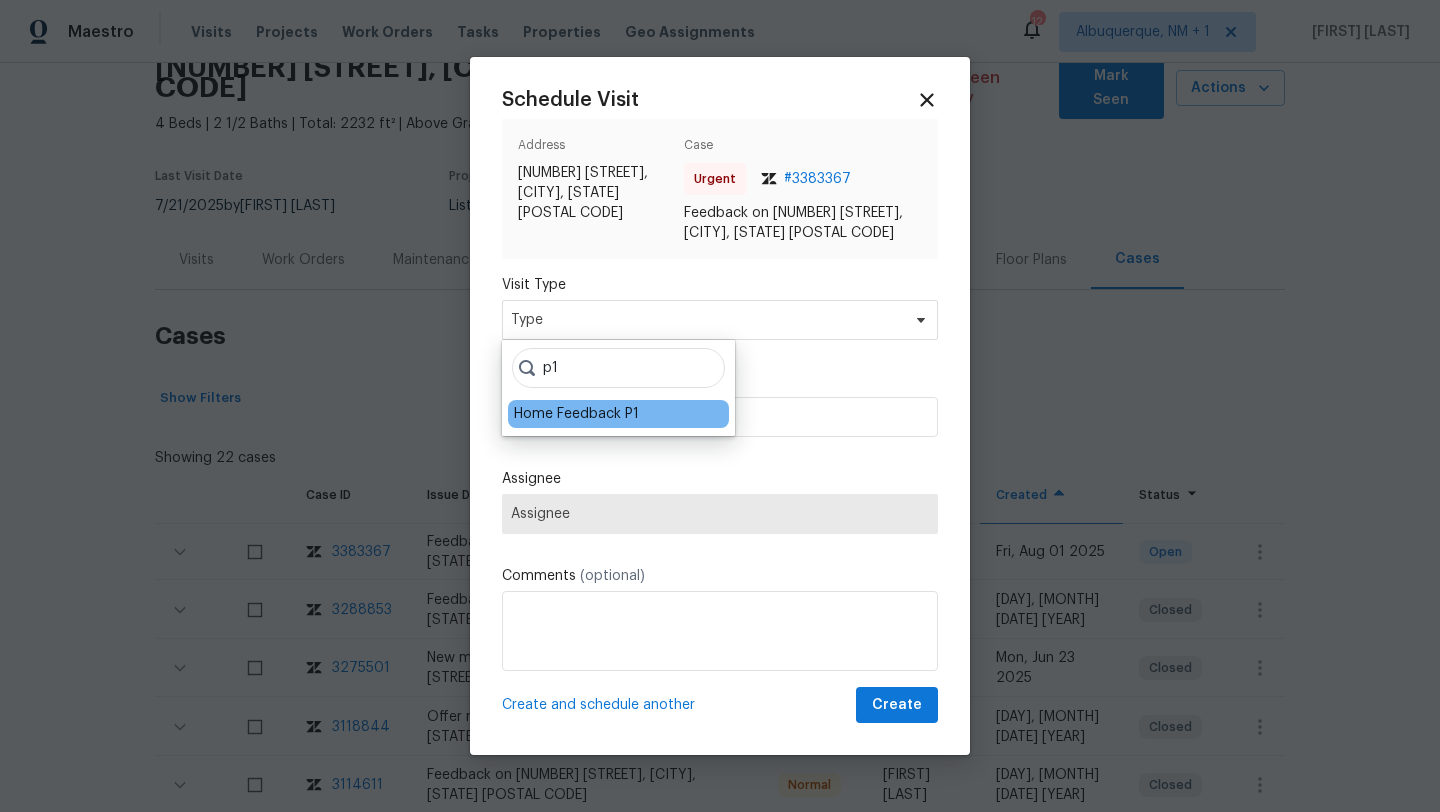 type on "p1" 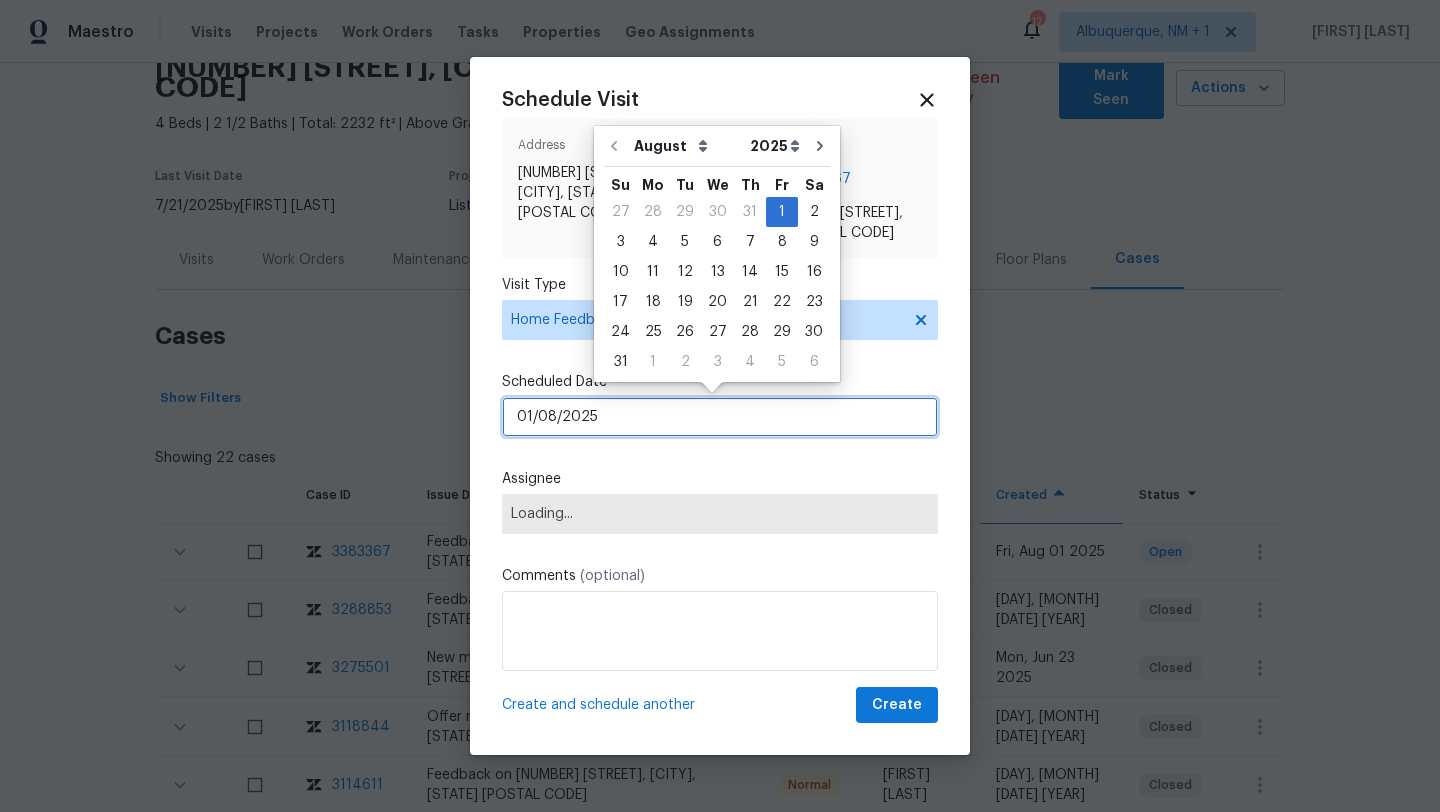 click on "01/08/2025" at bounding box center [720, 417] 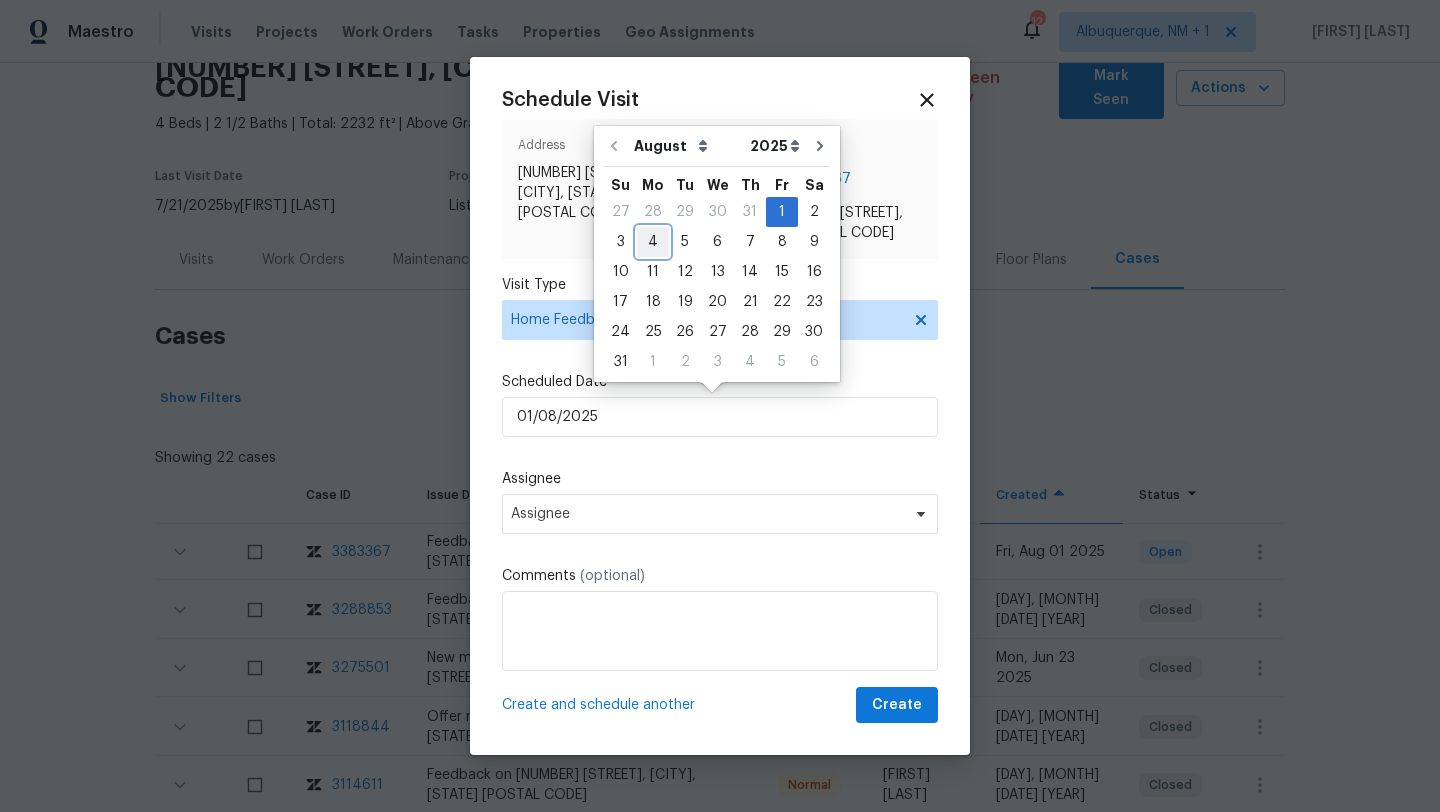 click on "4" at bounding box center [653, 242] 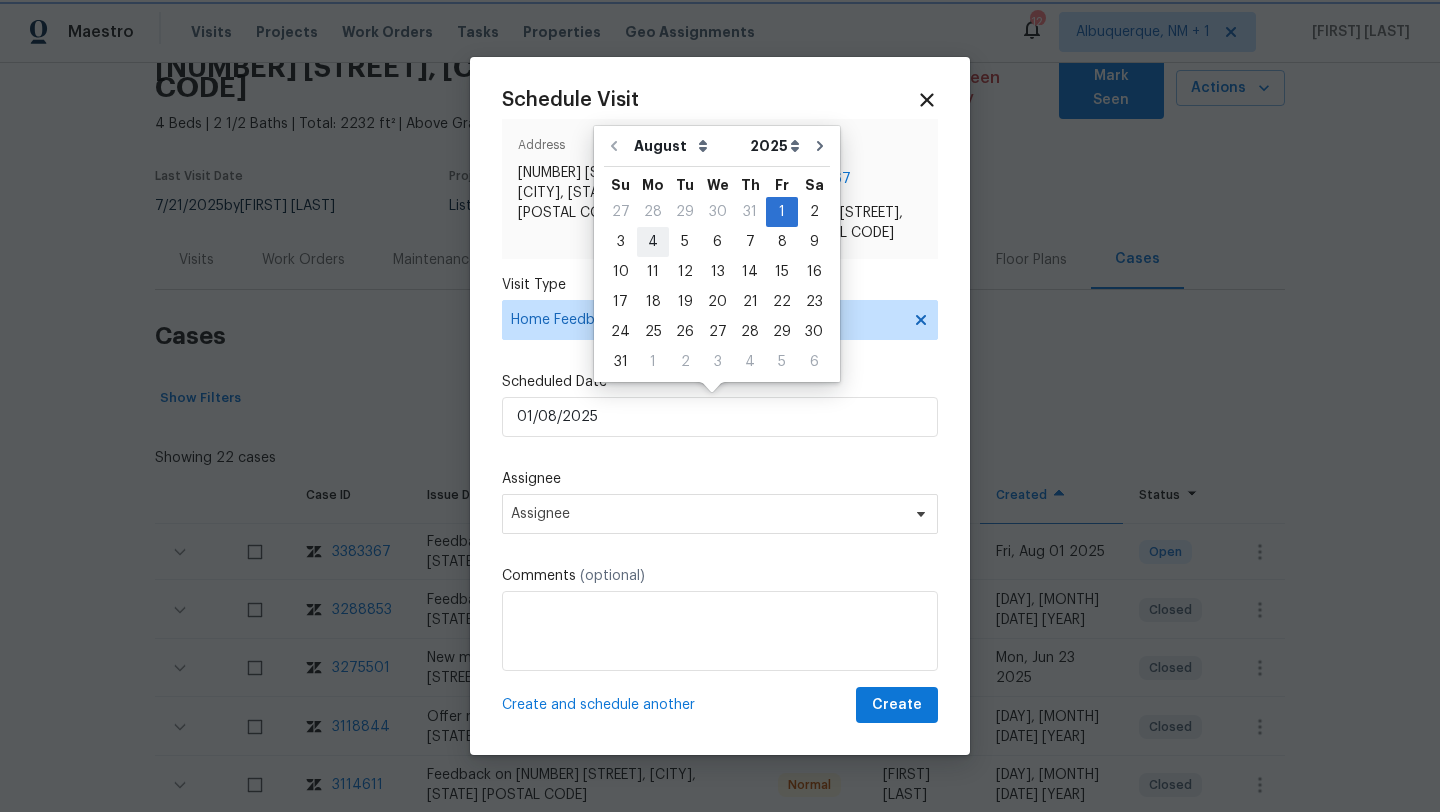 type on "04/08/2025" 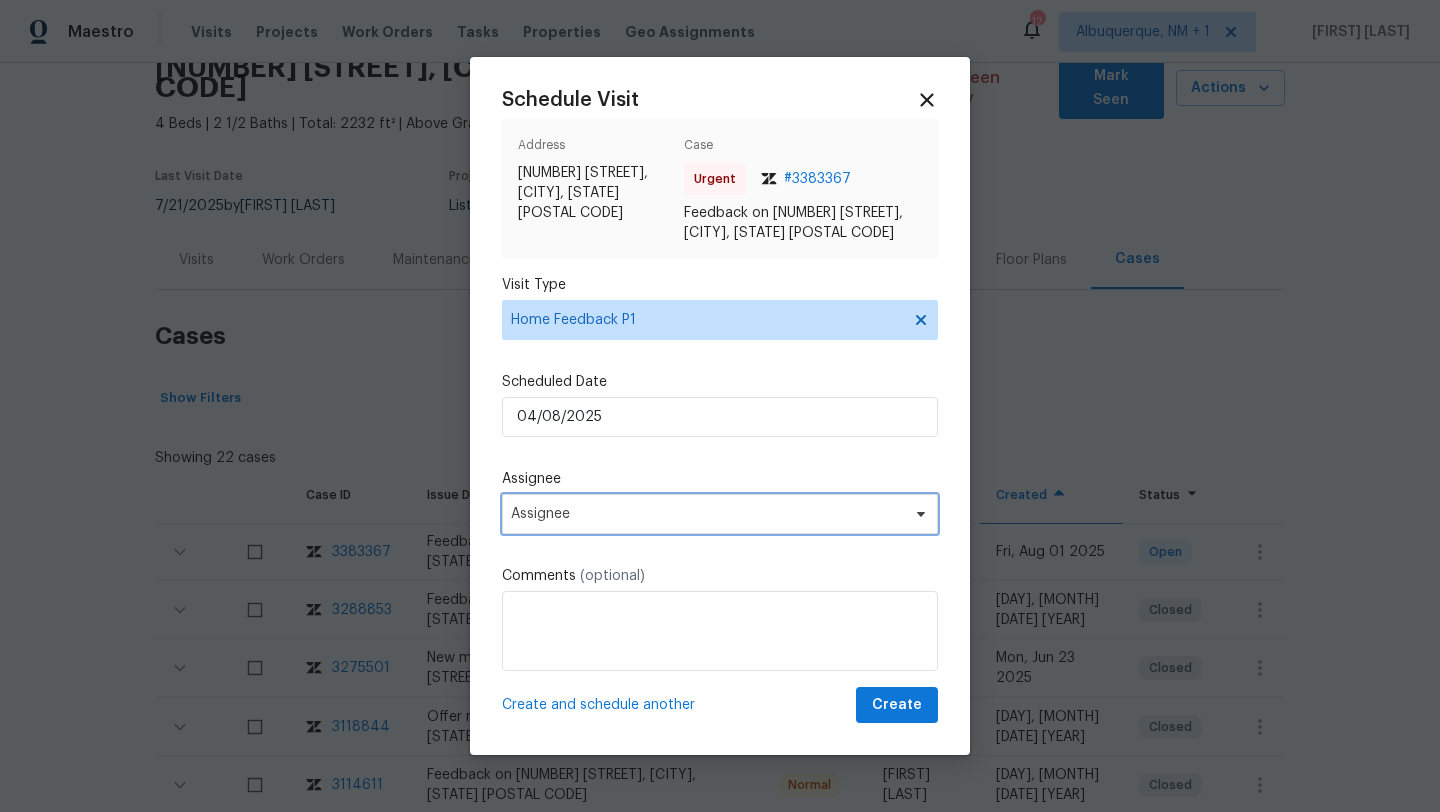 click on "Assignee" at bounding box center [707, 514] 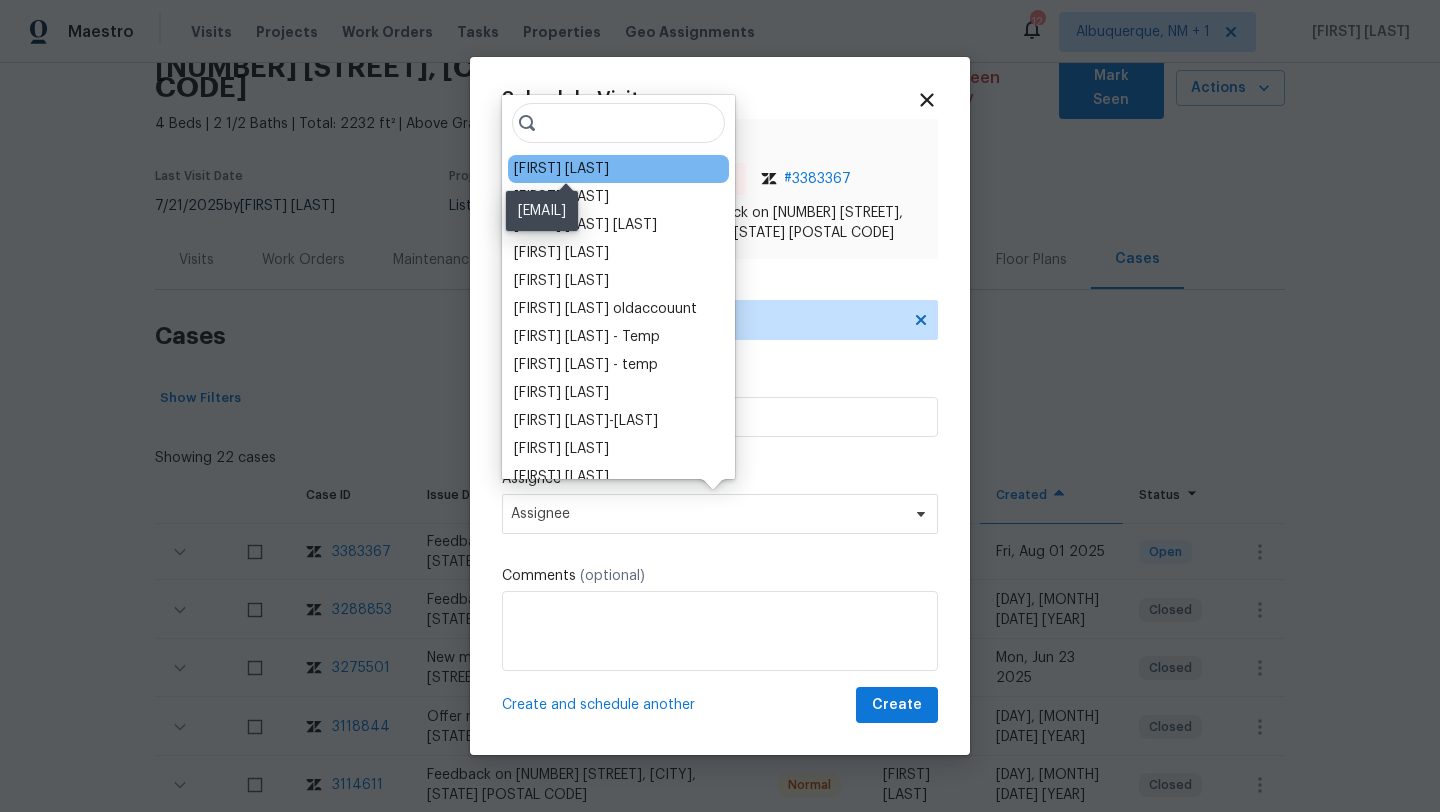 click on "[FIRST] [LAST]" at bounding box center (561, 169) 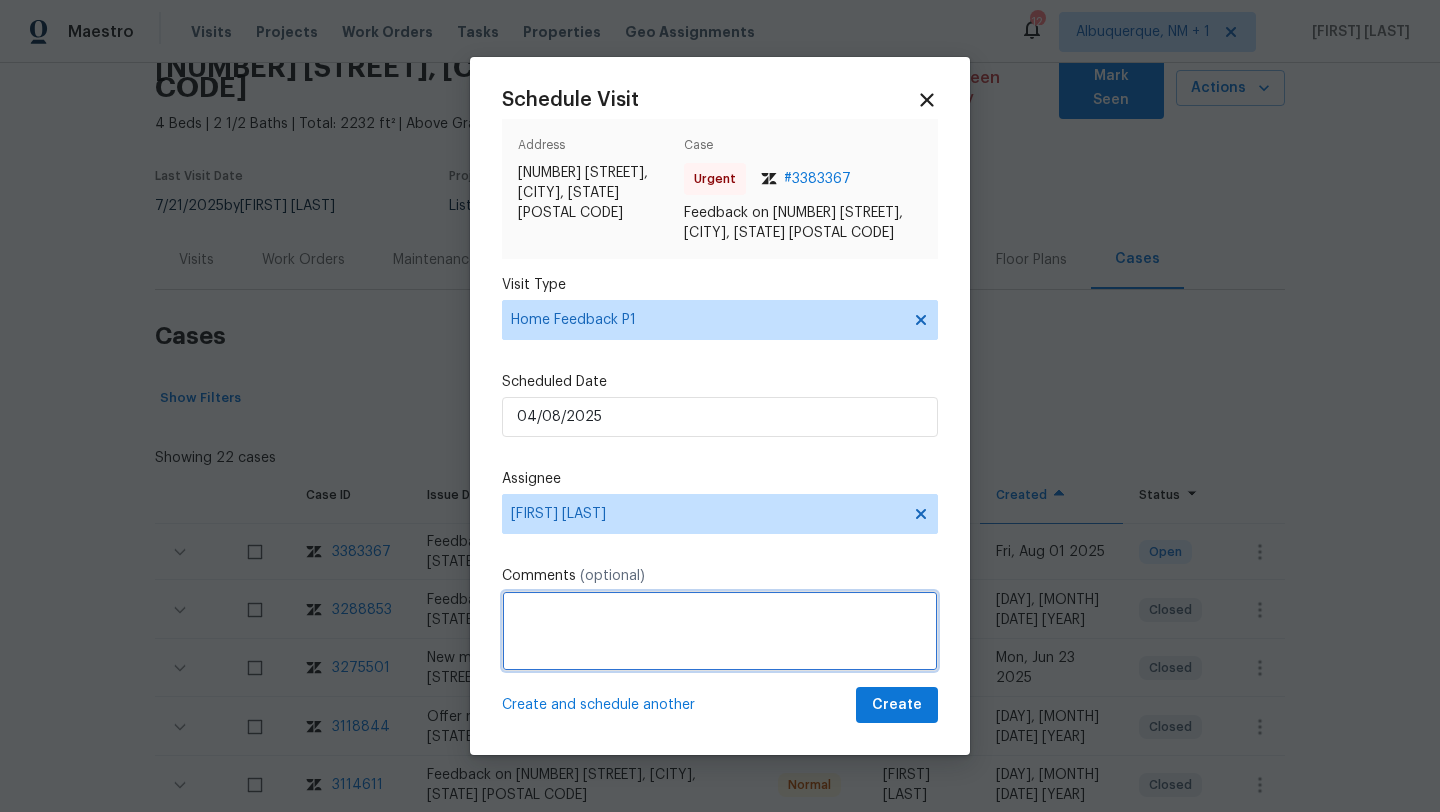 click at bounding box center [720, 631] 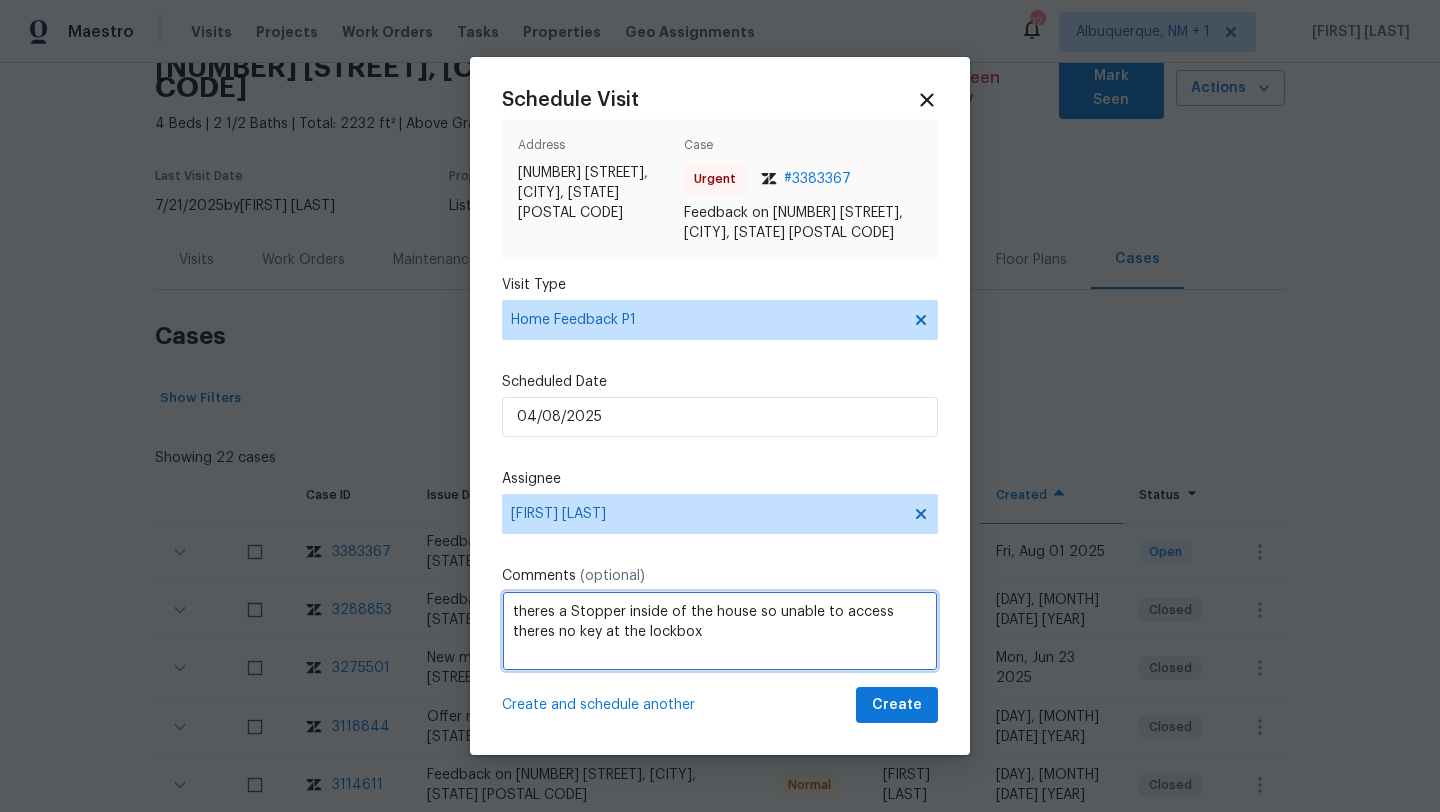 click on "theres a Stopper inside of the house so unable to access theres no key at the lockbox" at bounding box center [720, 631] 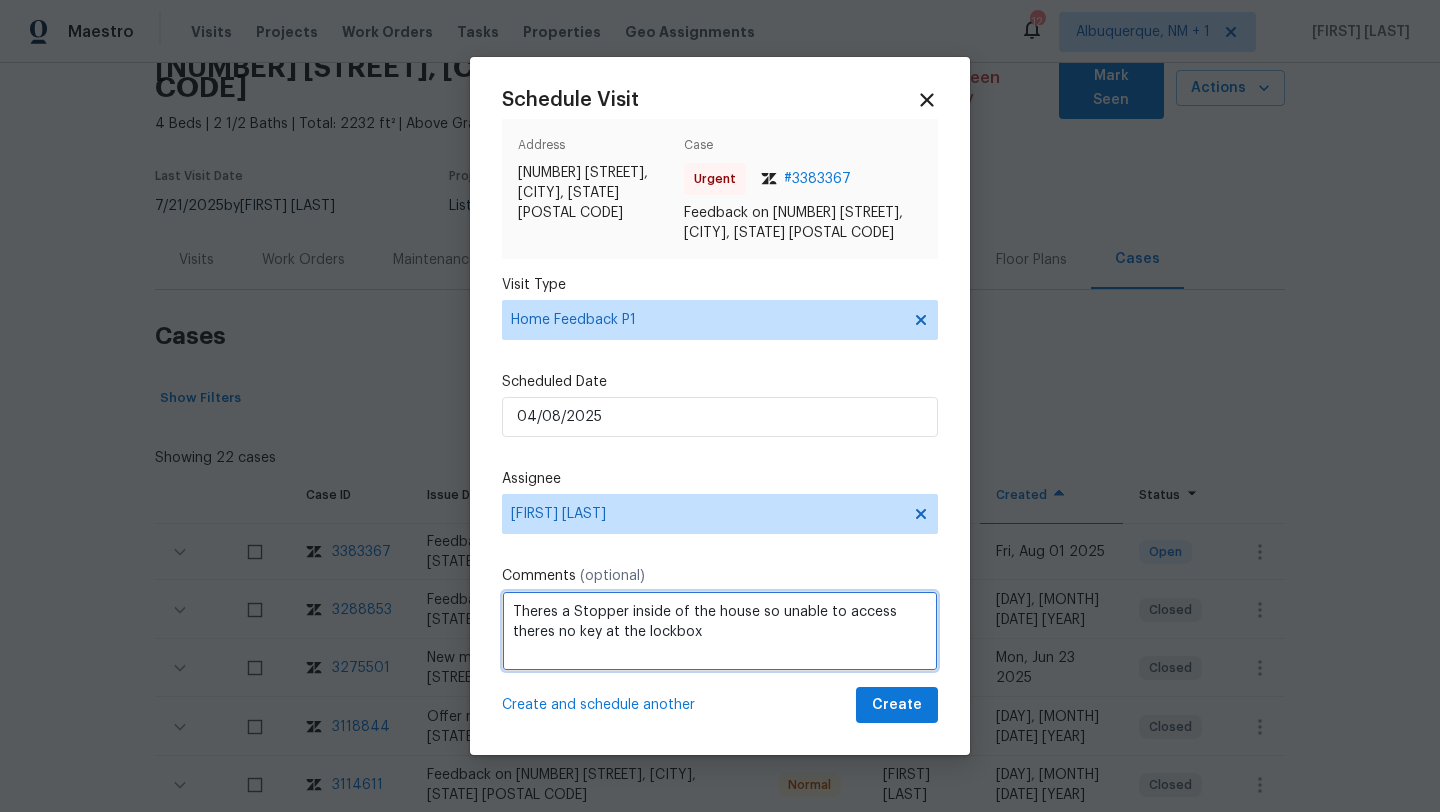 click on "Theres a Stopper inside of the house so unable to access theres no key at the lockbox" at bounding box center (720, 631) 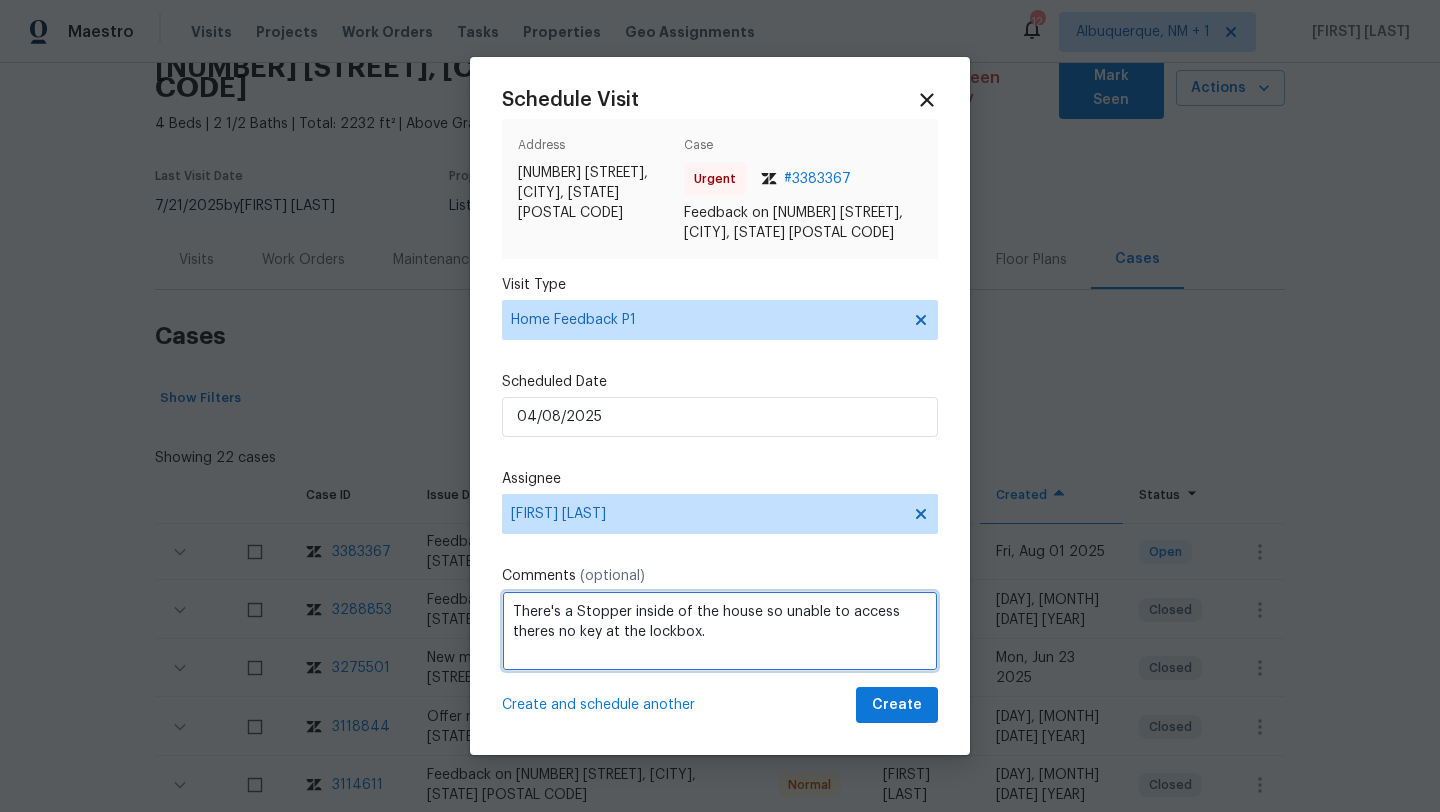 click on "There's a Stopper inside of the house so unable to access theres no key at the lockbox." at bounding box center (720, 631) 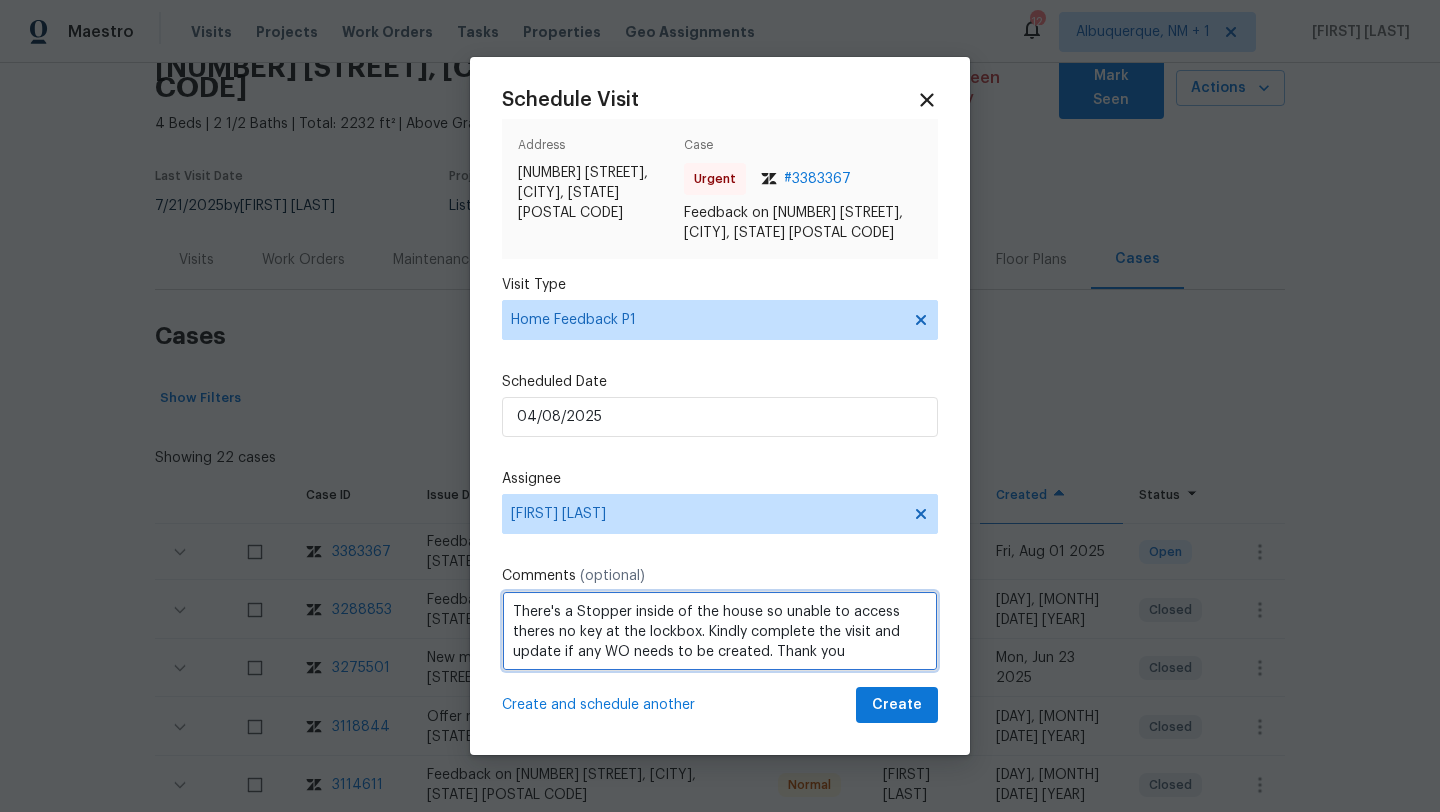 scroll, scrollTop: 2, scrollLeft: 0, axis: vertical 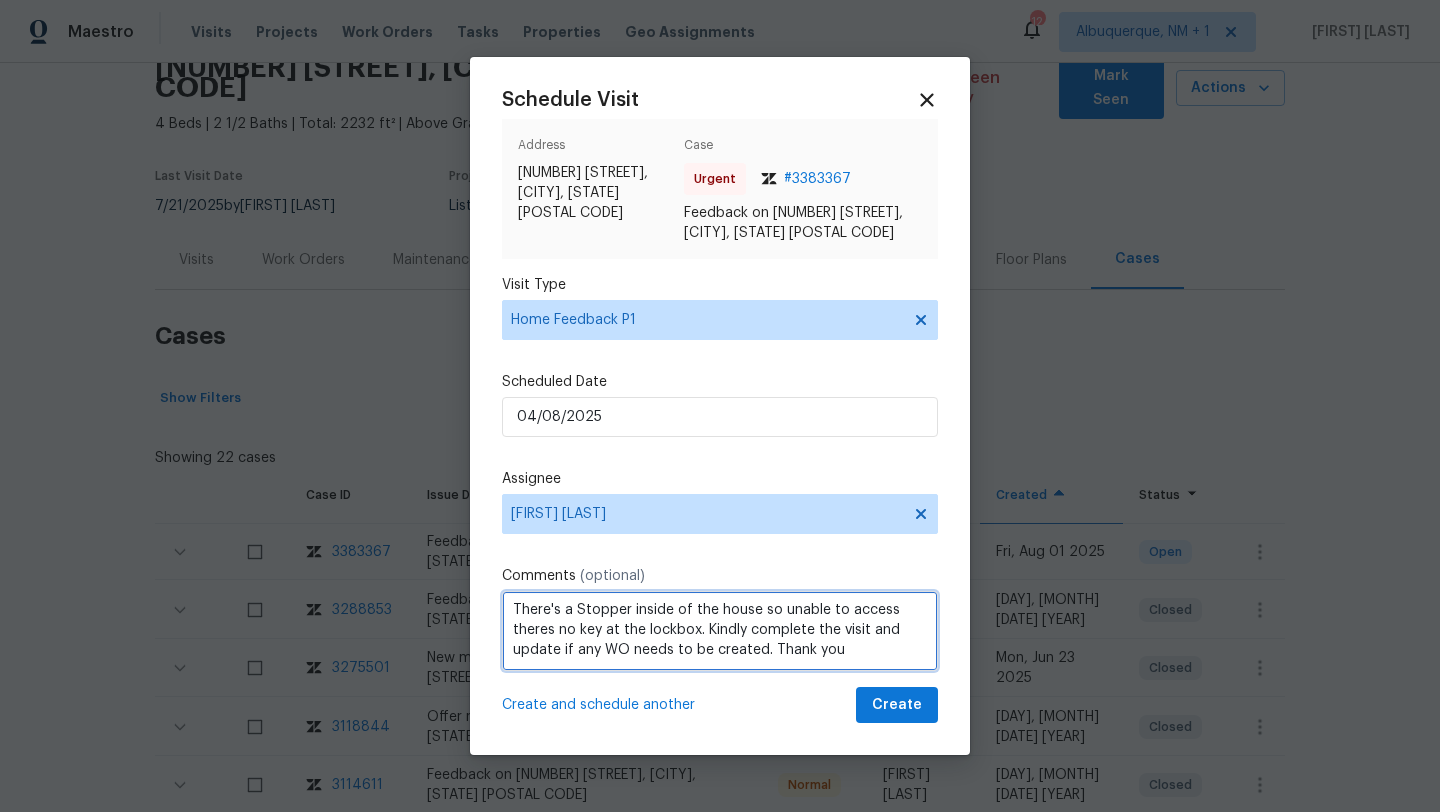 click on "There's a Stopper inside of the house so unable to access theres no key at the lockbox. Kindly complete the visit and update if any WO needs to be created. Thank you" at bounding box center [720, 631] 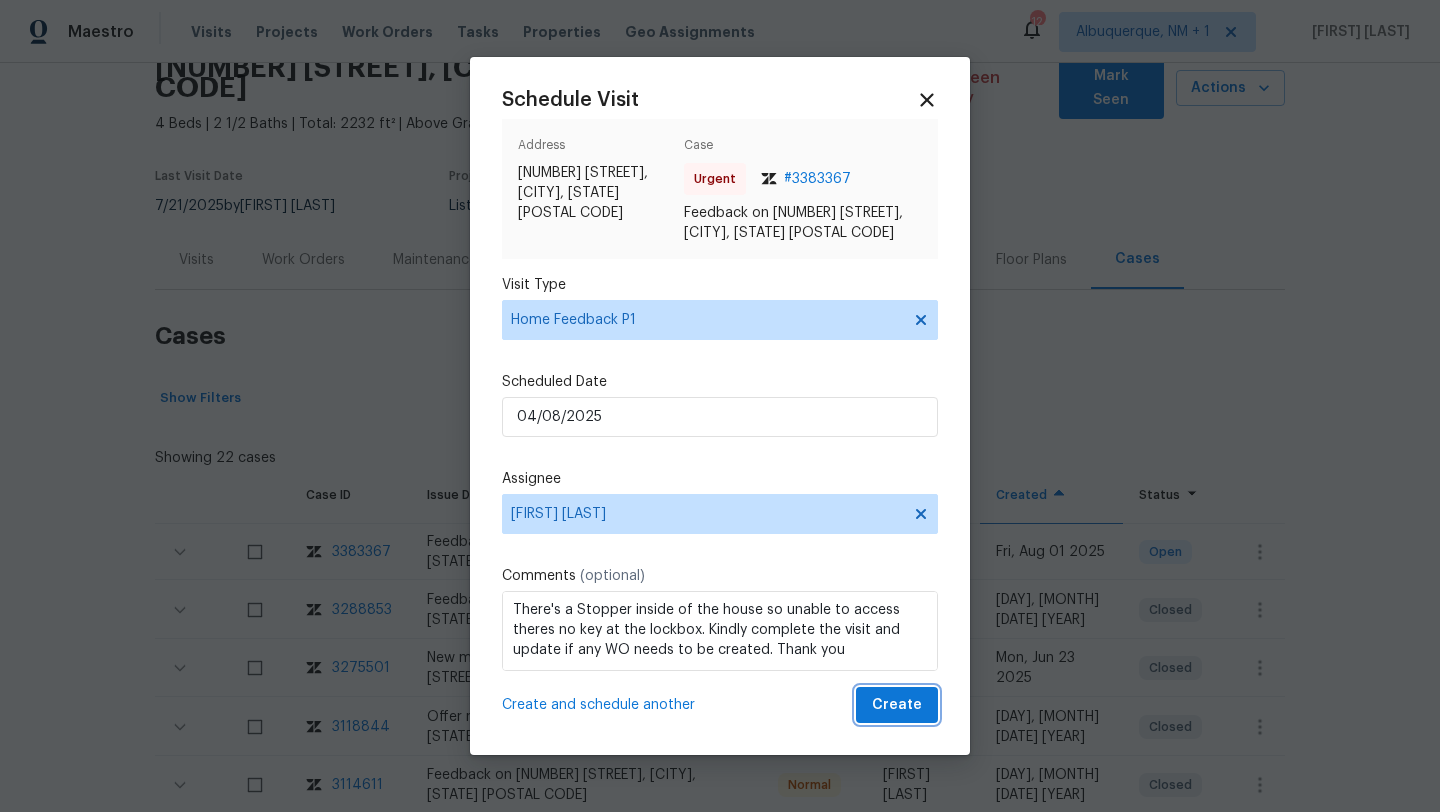 click on "Create" at bounding box center (897, 705) 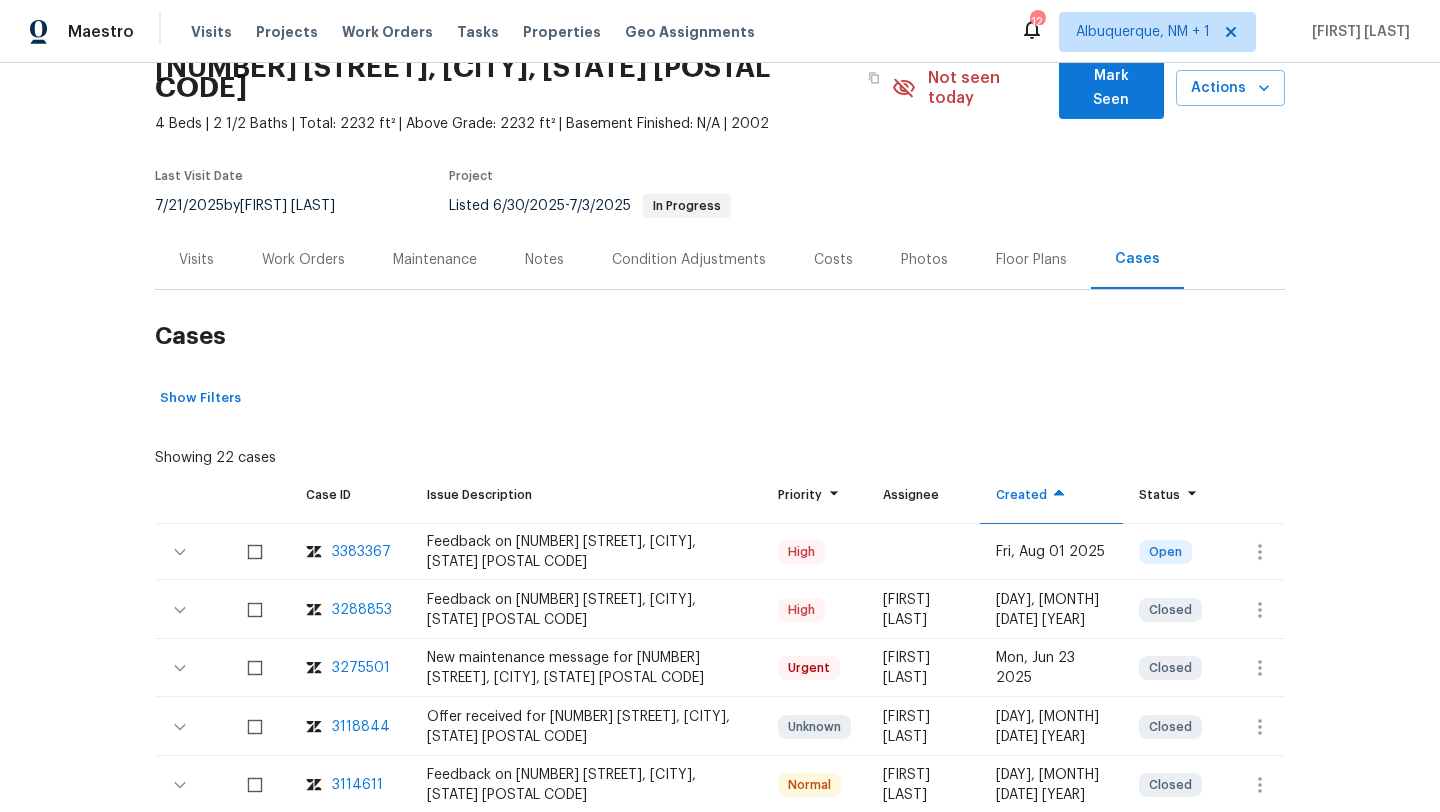 click on "Visits" at bounding box center (196, 259) 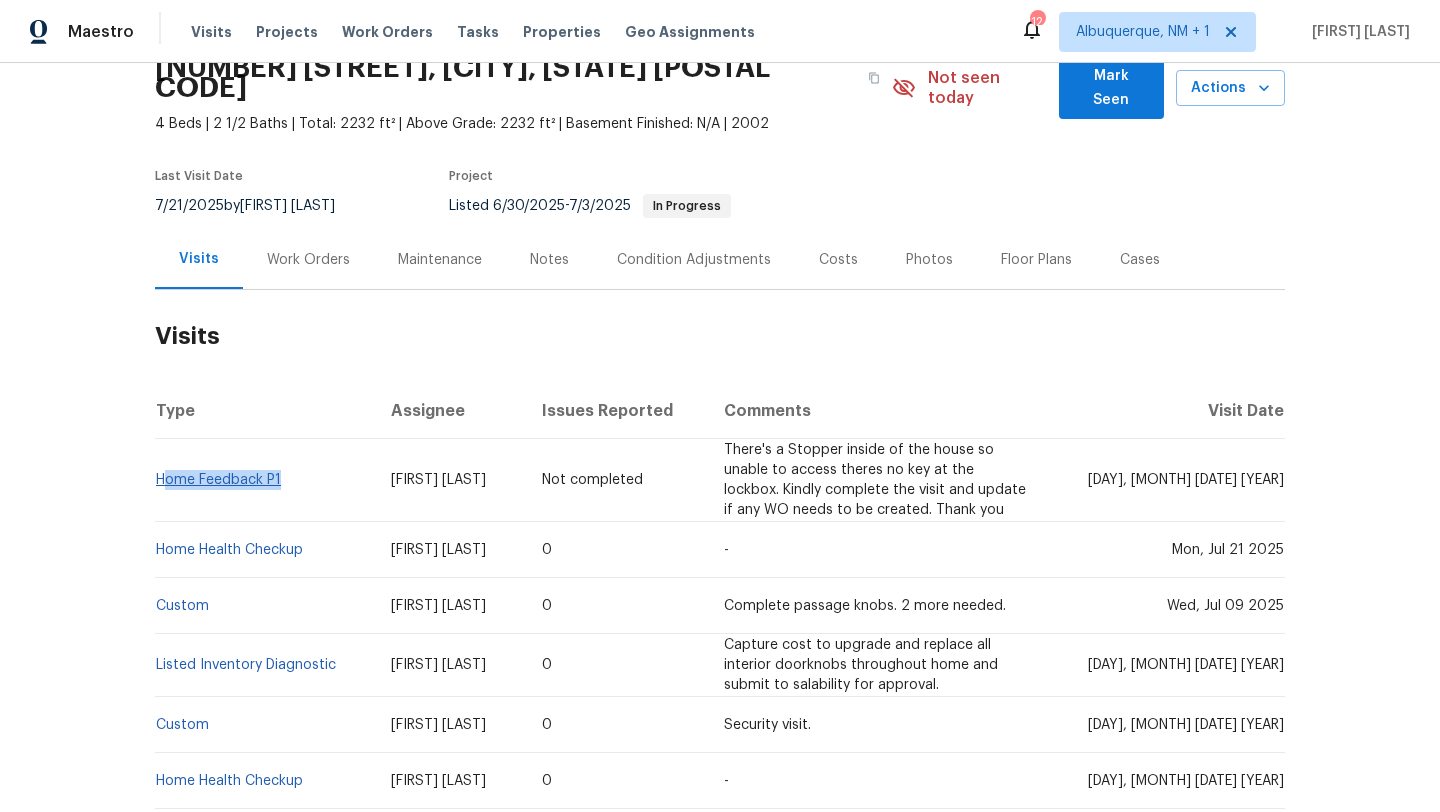 drag, startPoint x: 282, startPoint y: 463, endPoint x: 156, endPoint y: 458, distance: 126.09917 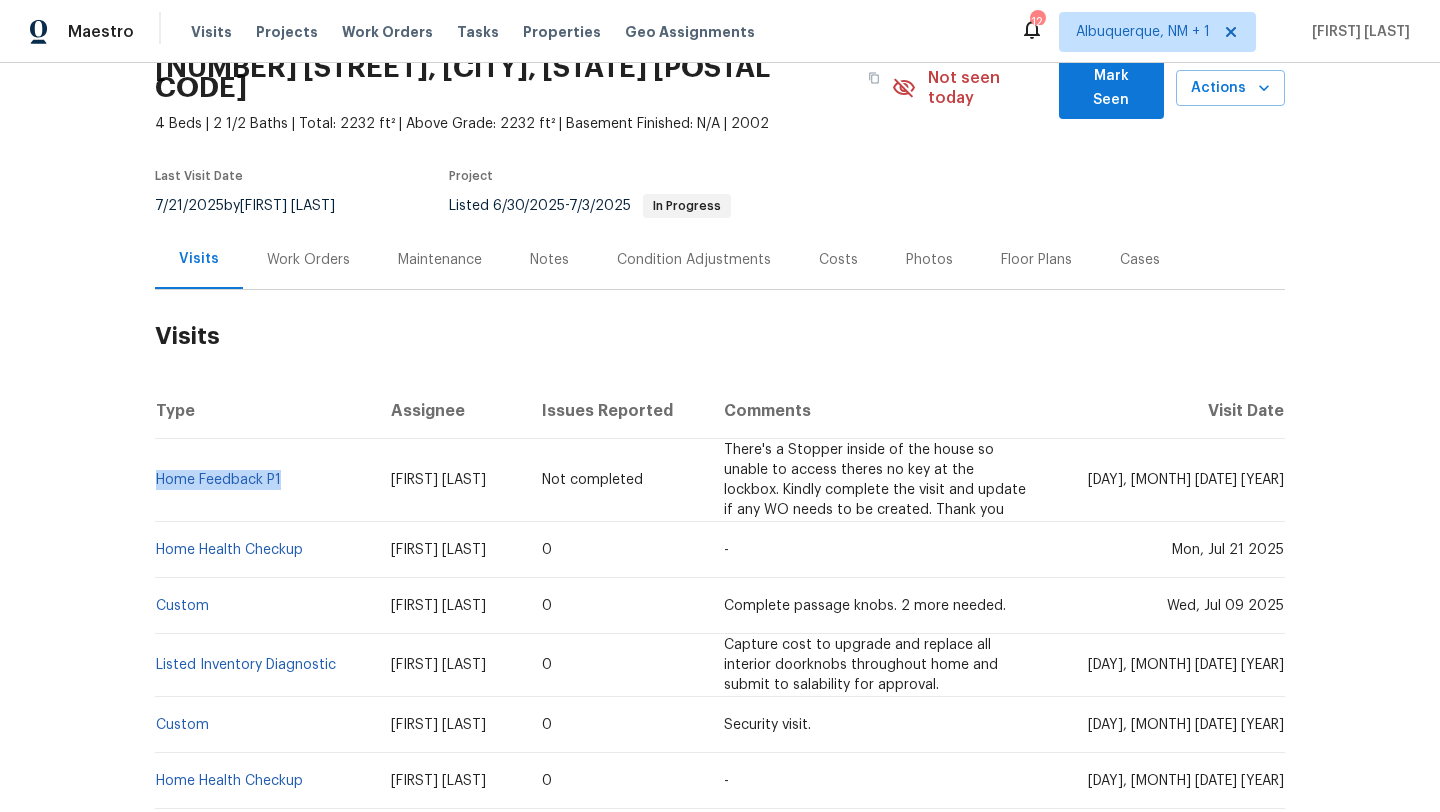 copy on "Home Feedback P1" 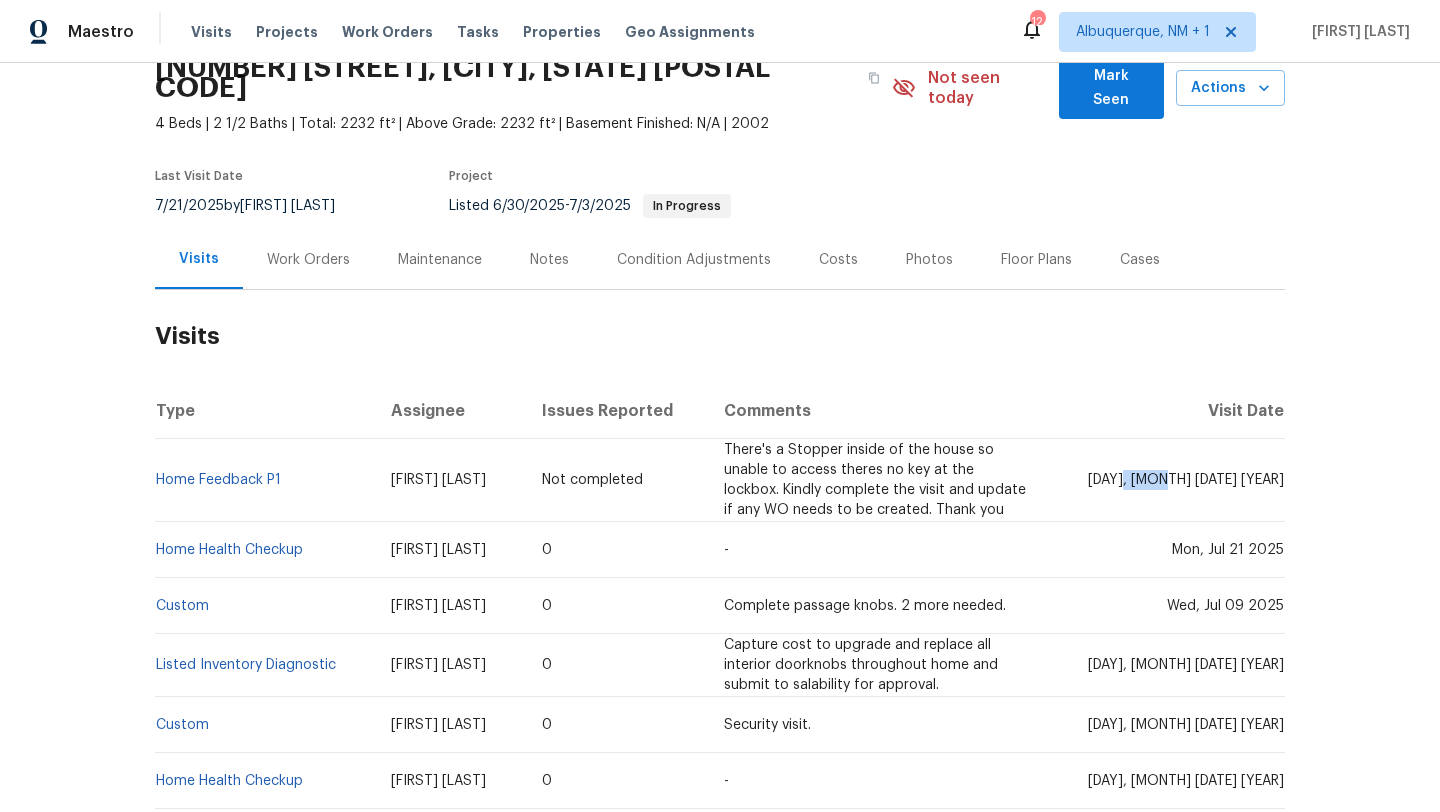 drag, startPoint x: 1193, startPoint y: 459, endPoint x: 1237, endPoint y: 464, distance: 44.28318 